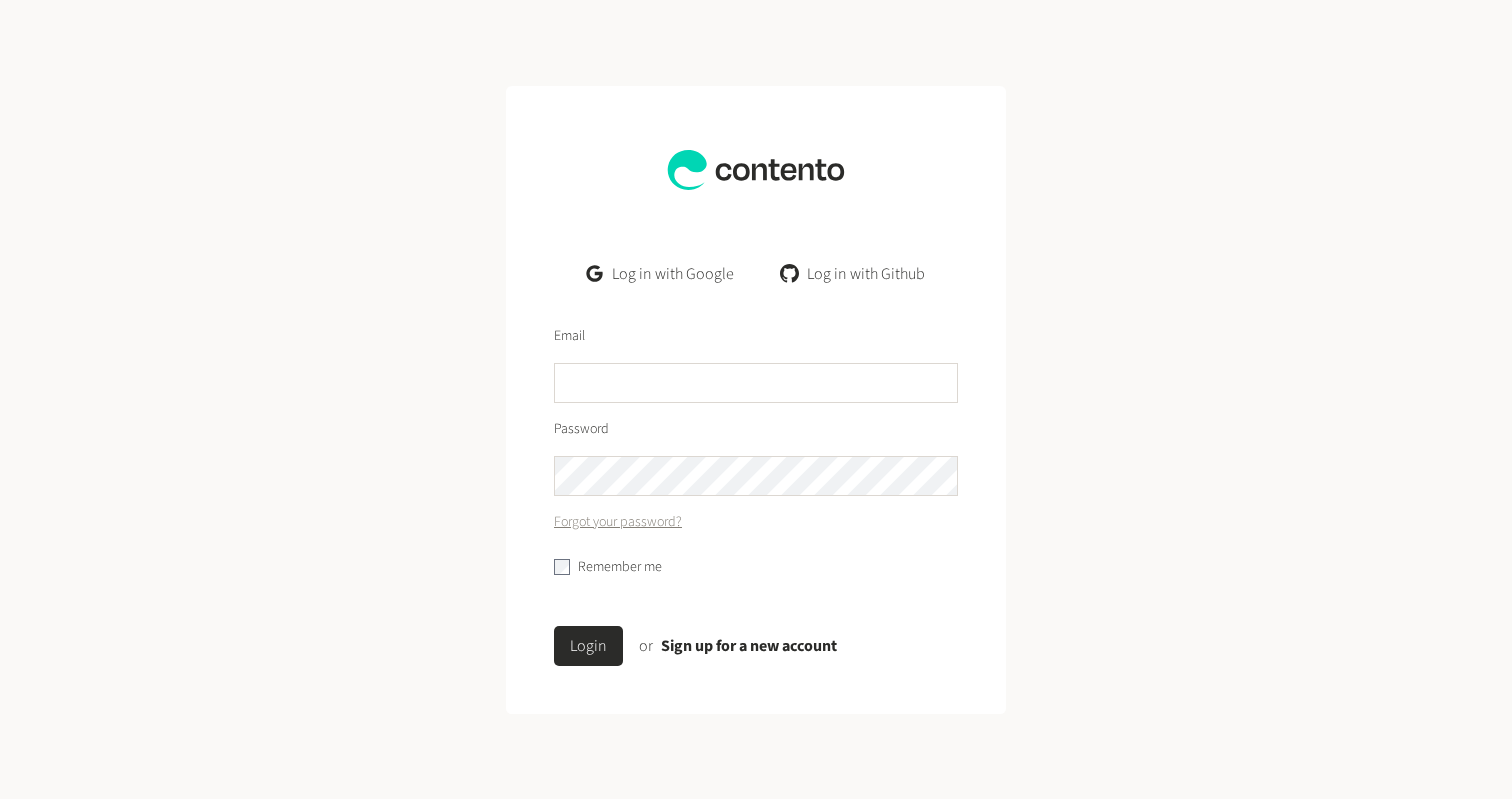 scroll, scrollTop: 0, scrollLeft: 0, axis: both 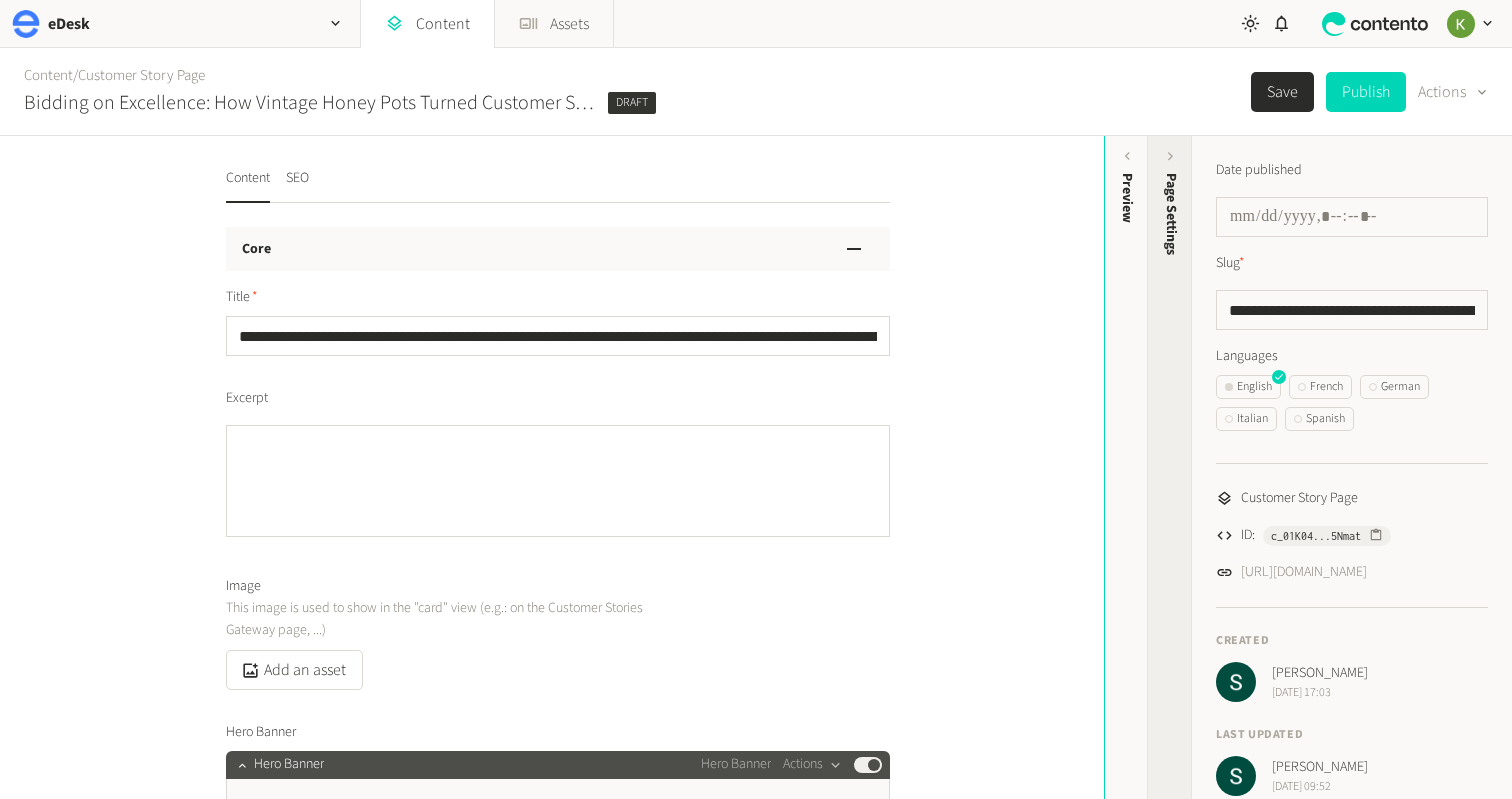 click on "Page Settings" 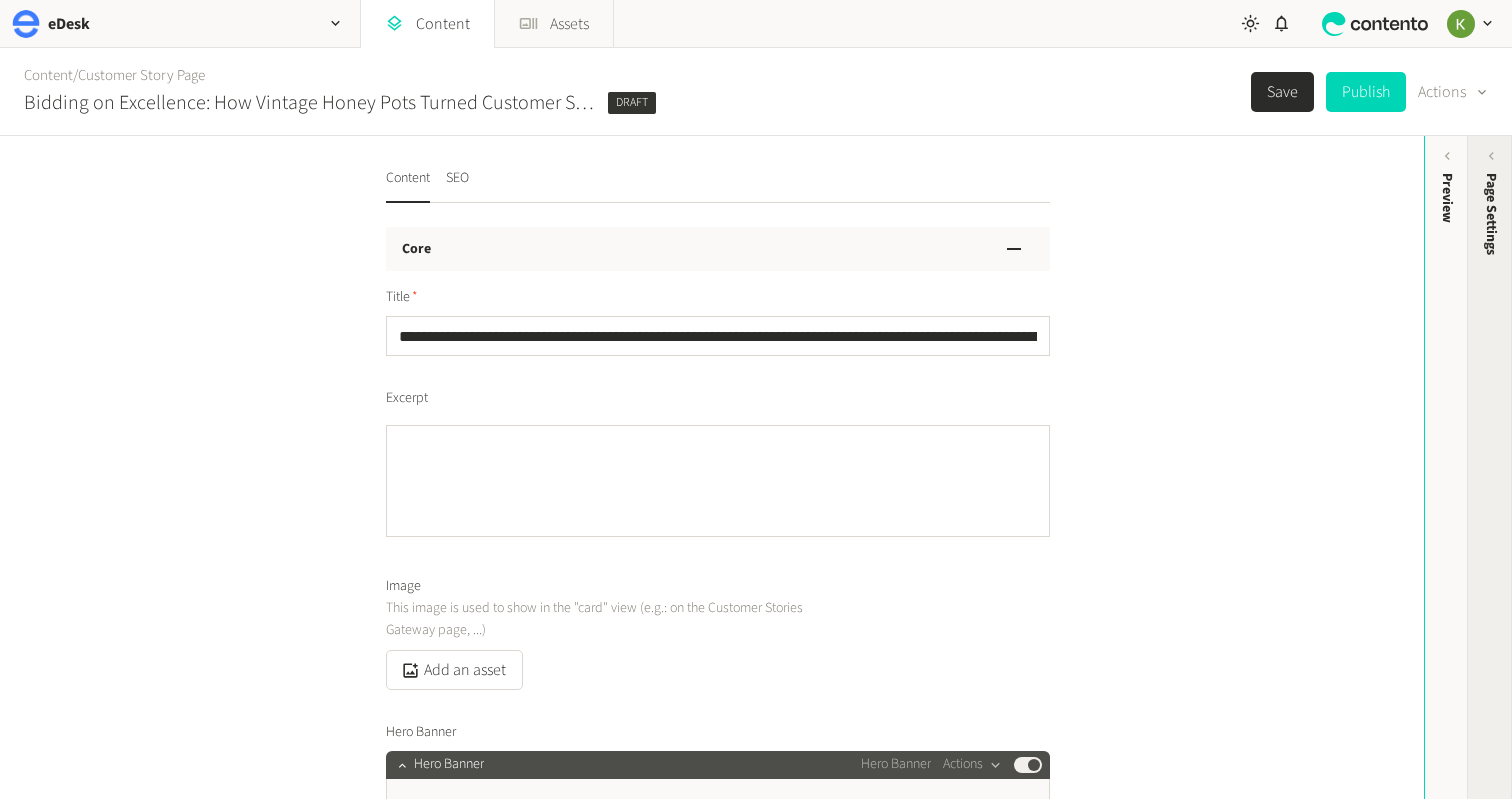 click on "Page Settings" 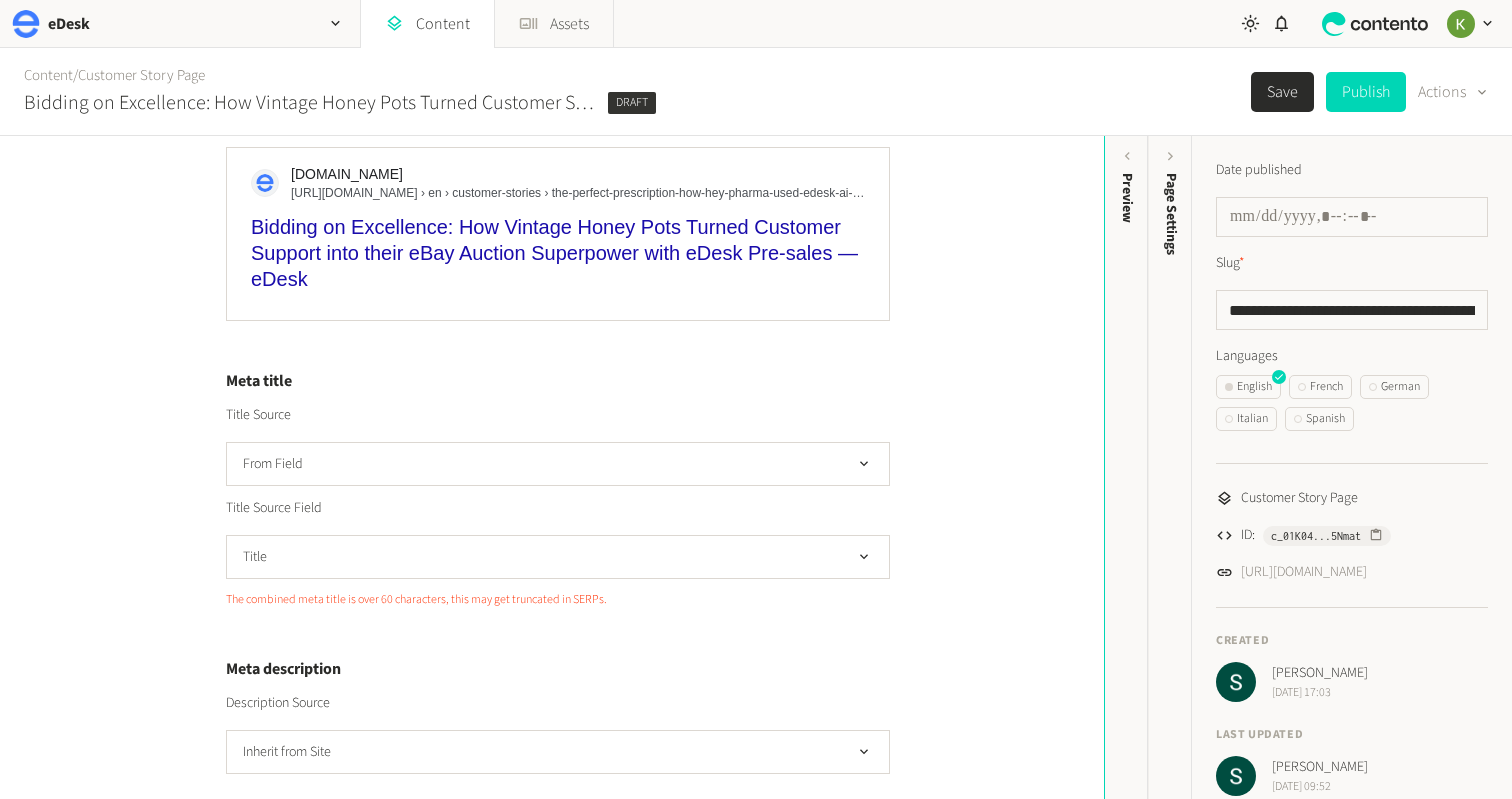 scroll, scrollTop: 0, scrollLeft: 0, axis: both 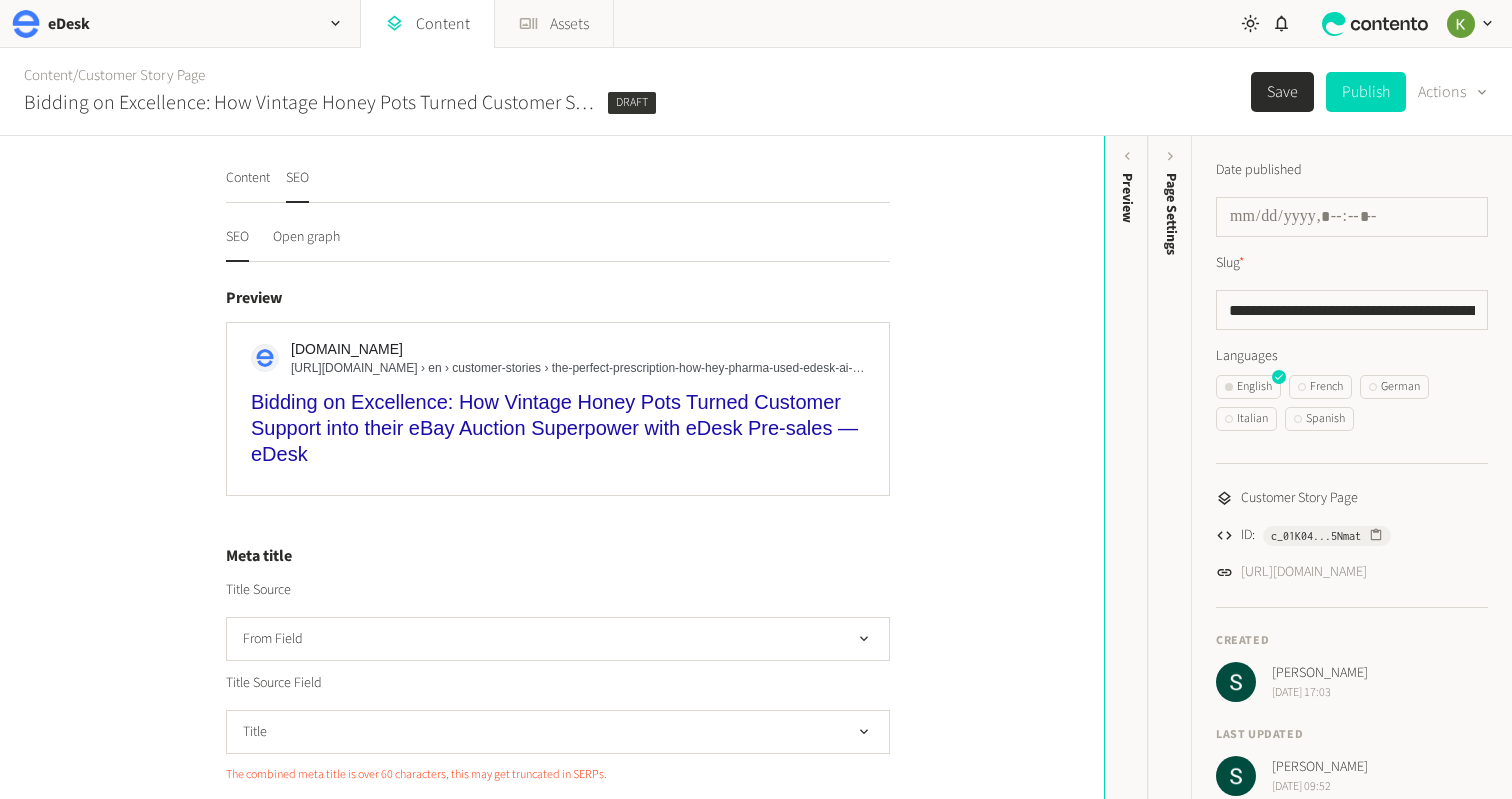 type 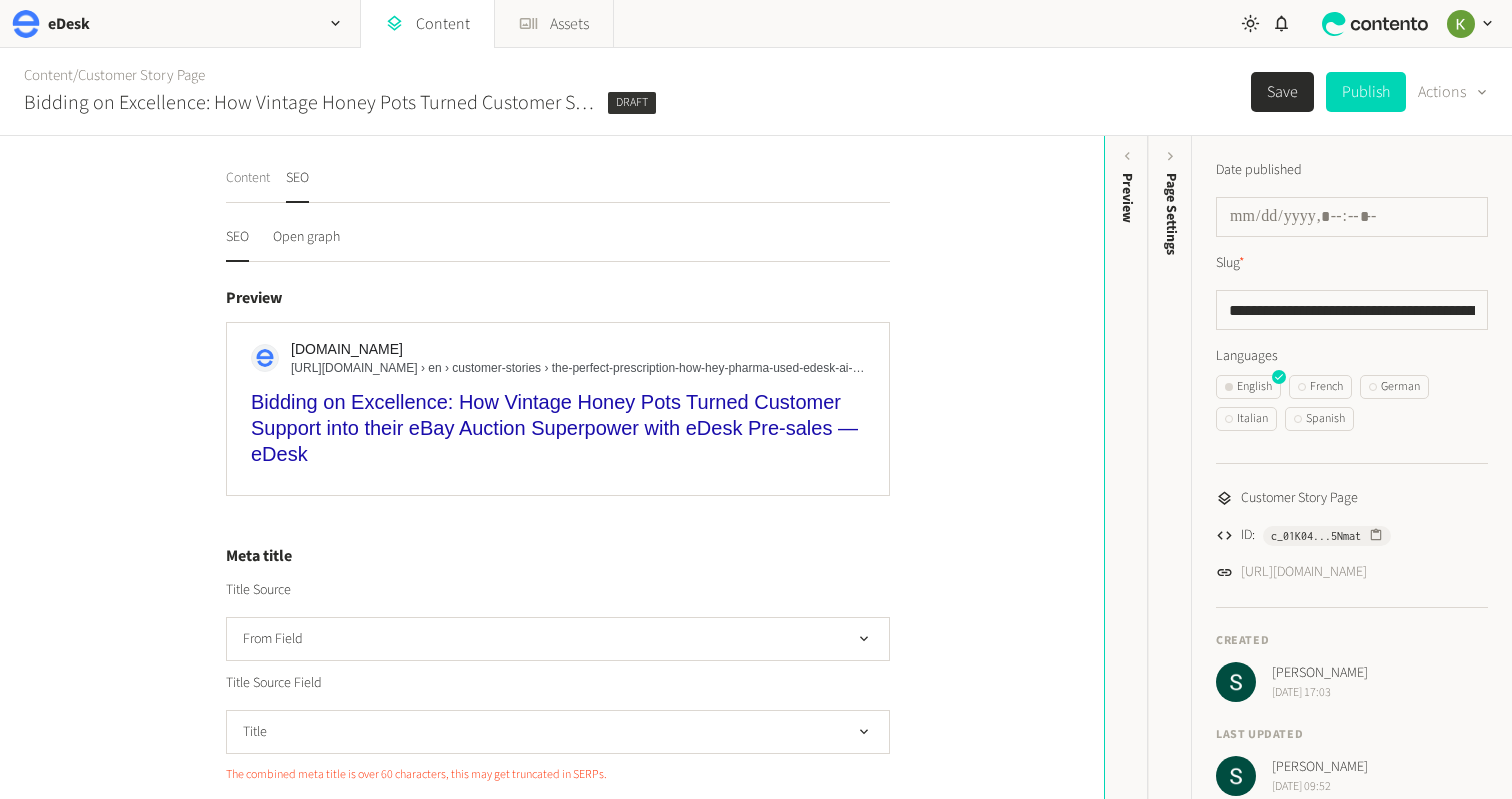 click on "Content" 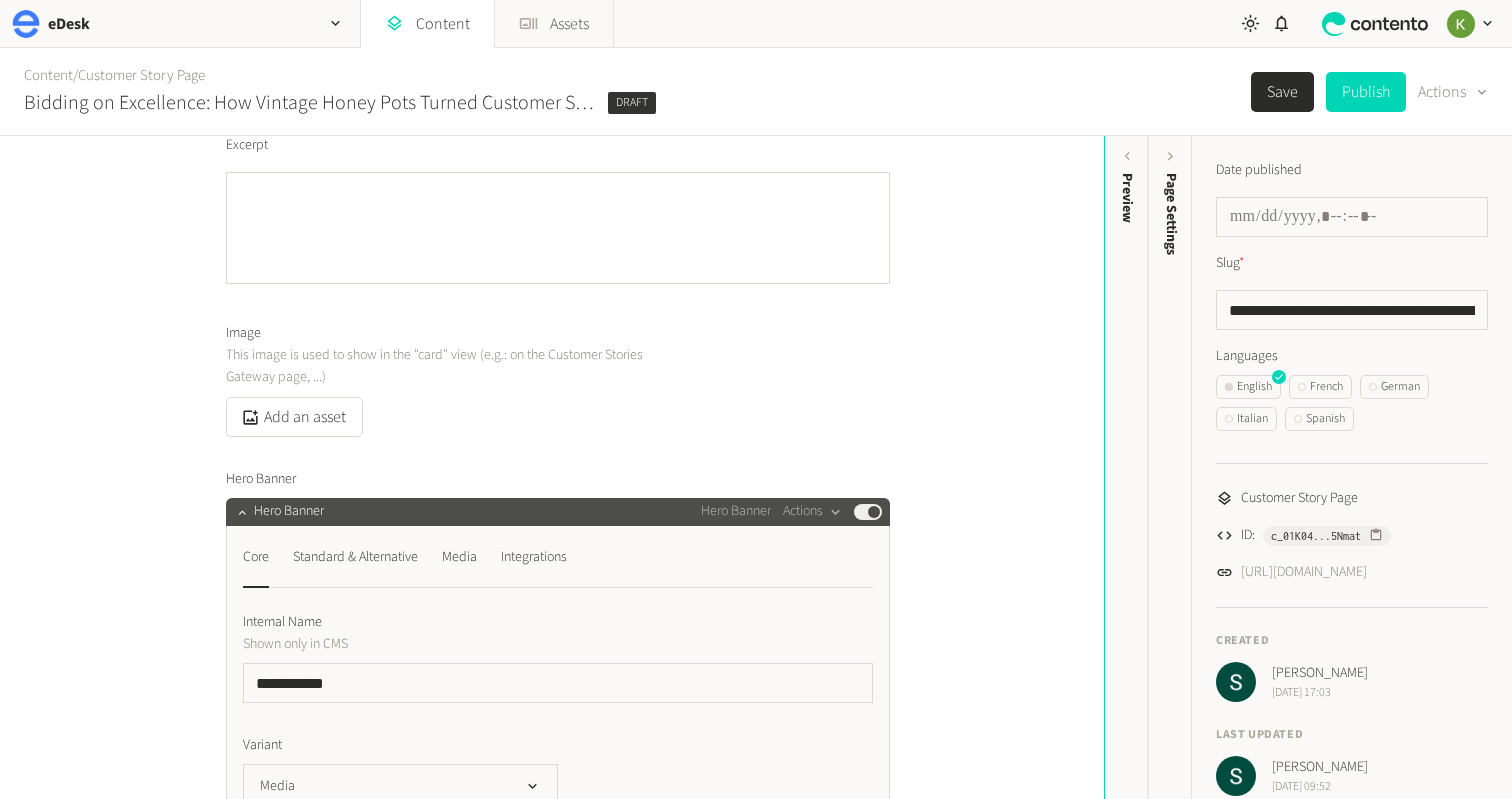 scroll, scrollTop: 410, scrollLeft: 0, axis: vertical 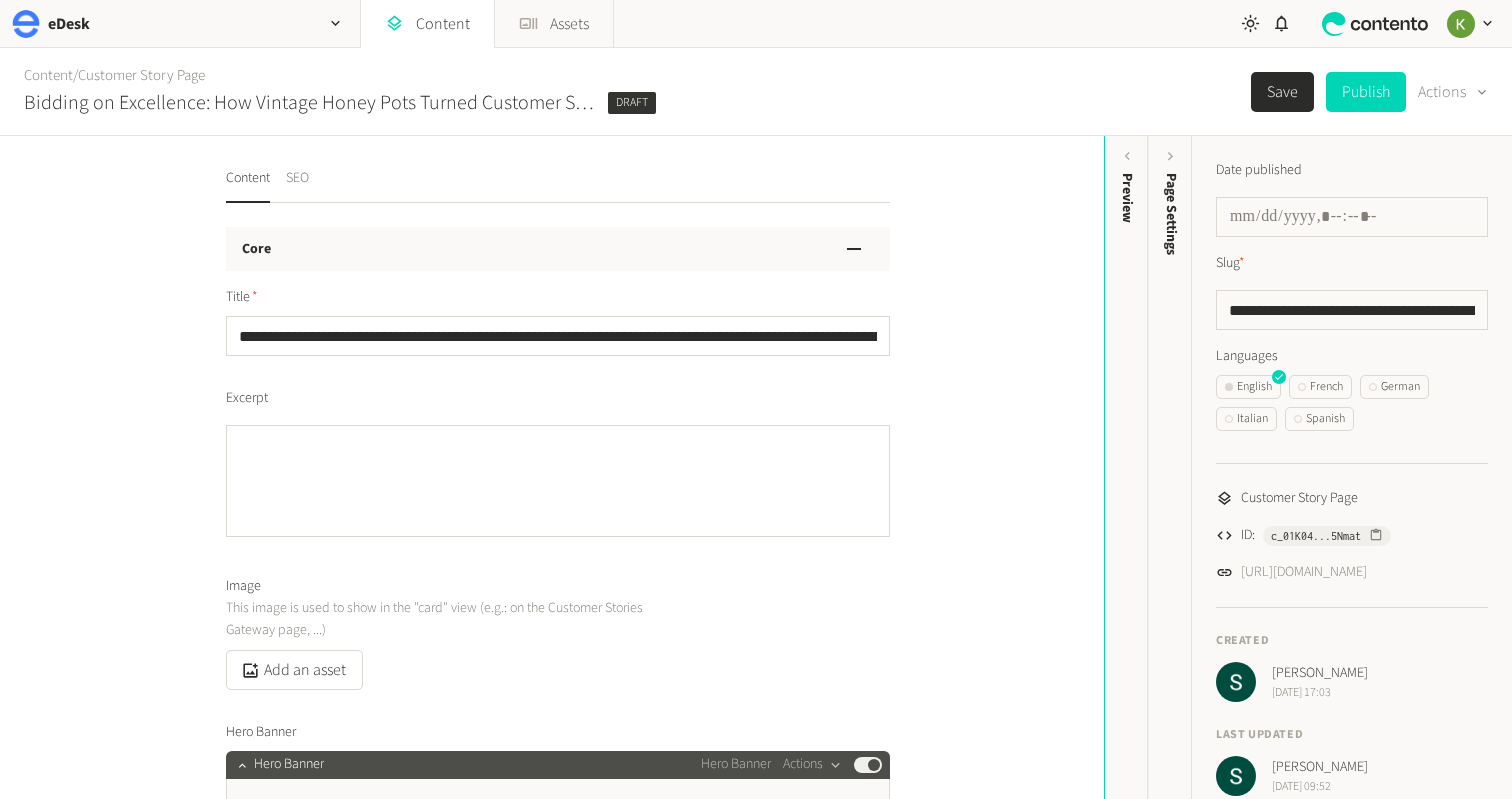 click on "SEO" 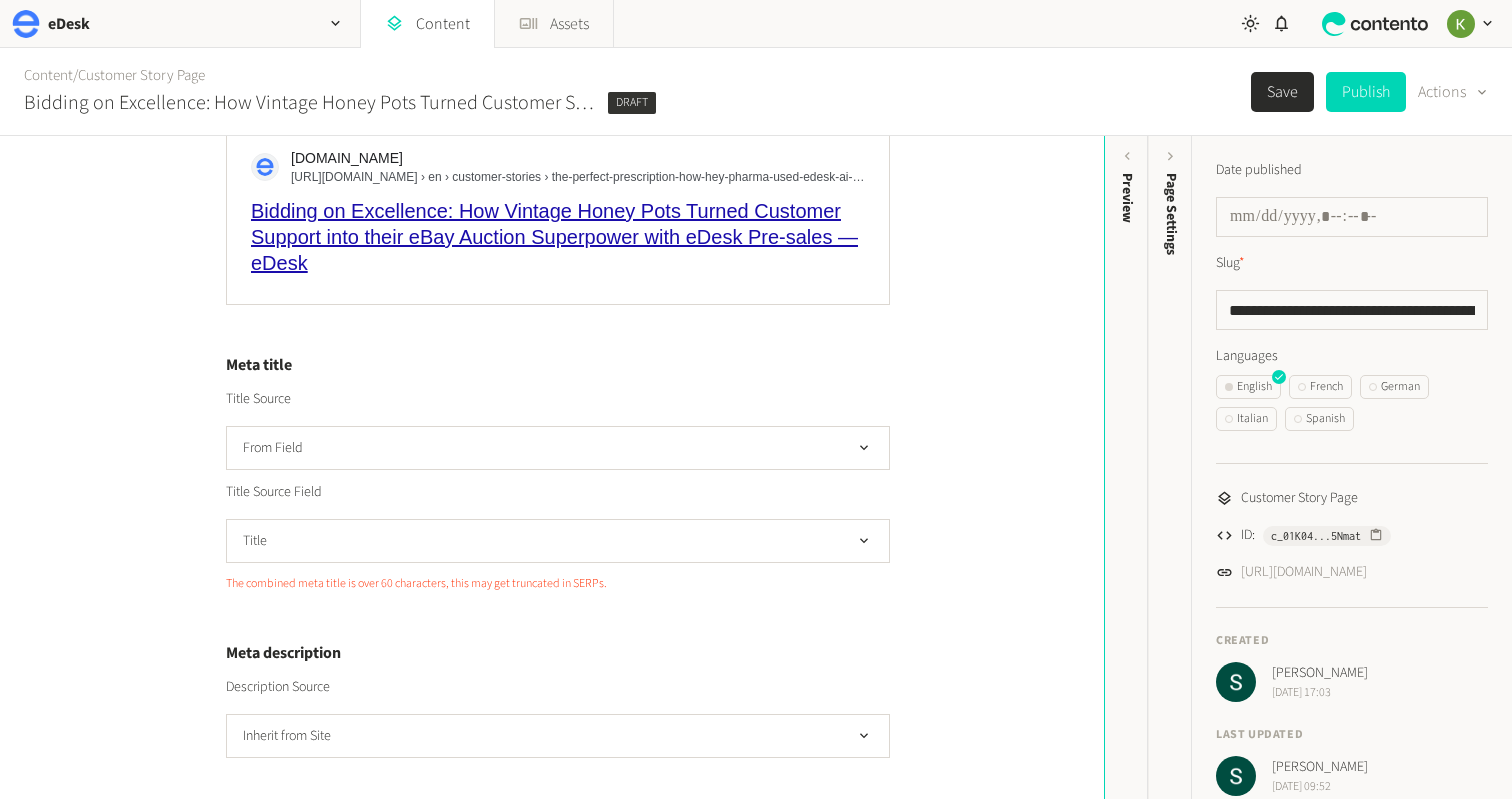 scroll, scrollTop: 334, scrollLeft: 0, axis: vertical 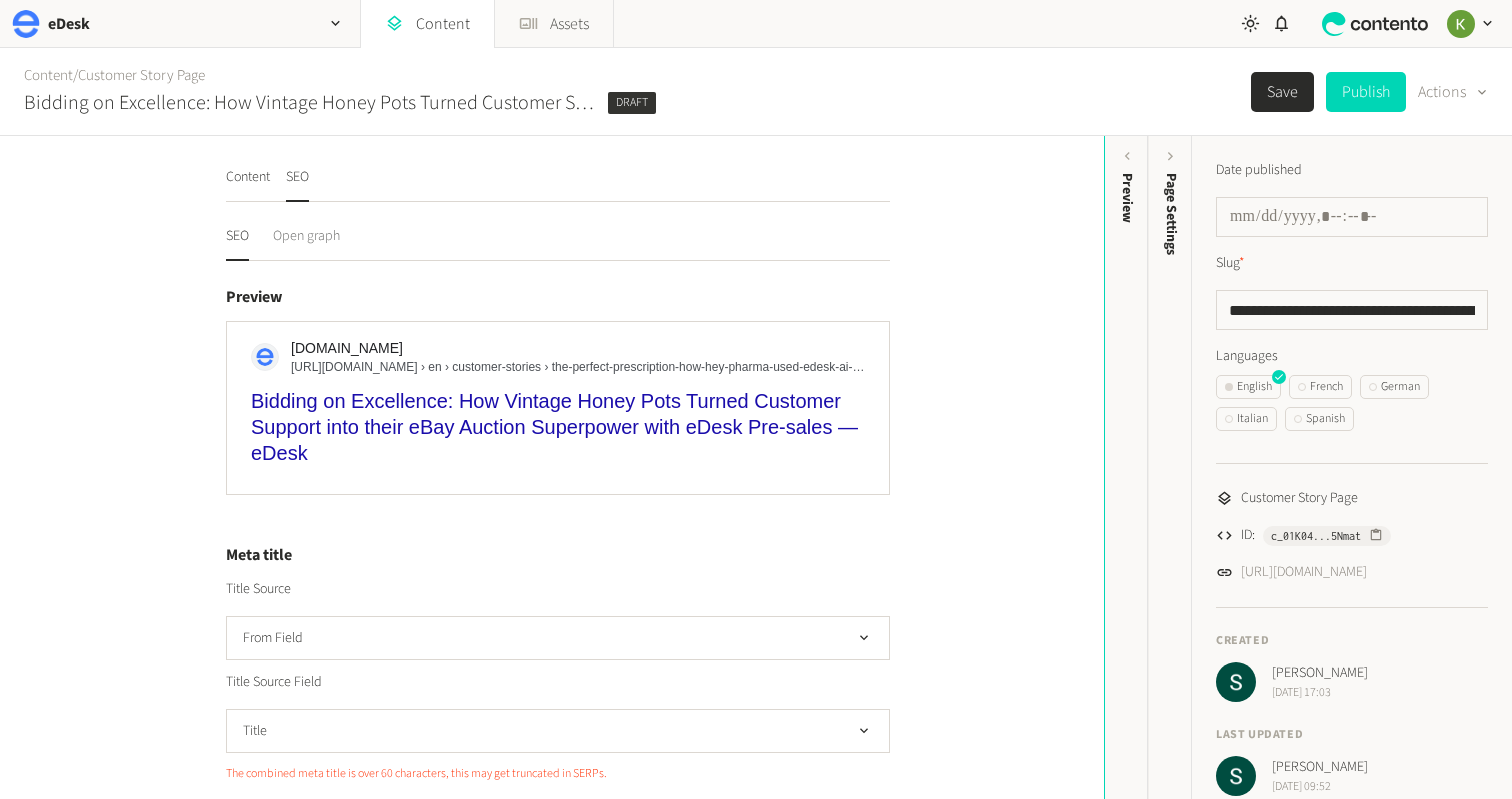 click on "Open graph" 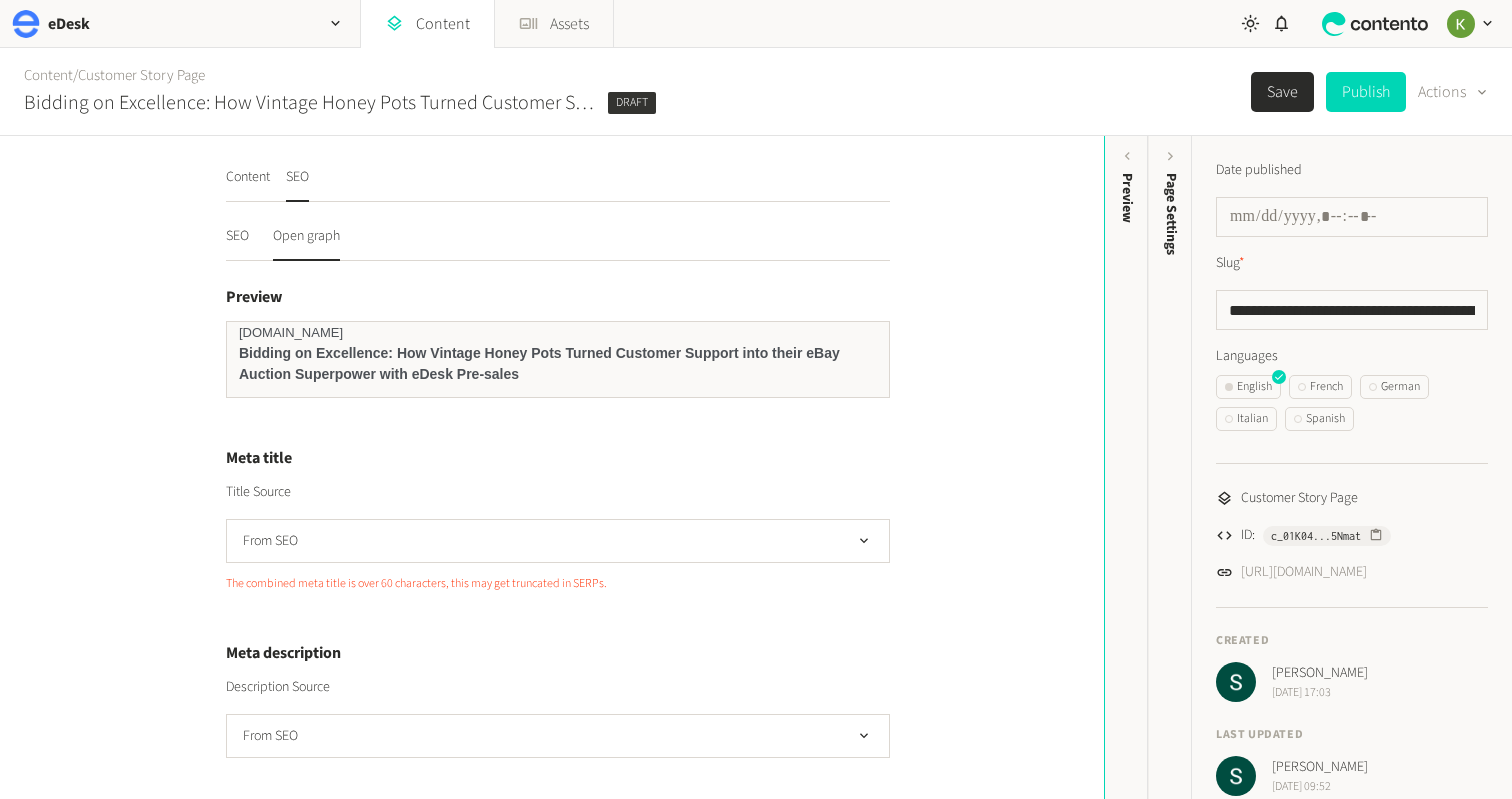 click 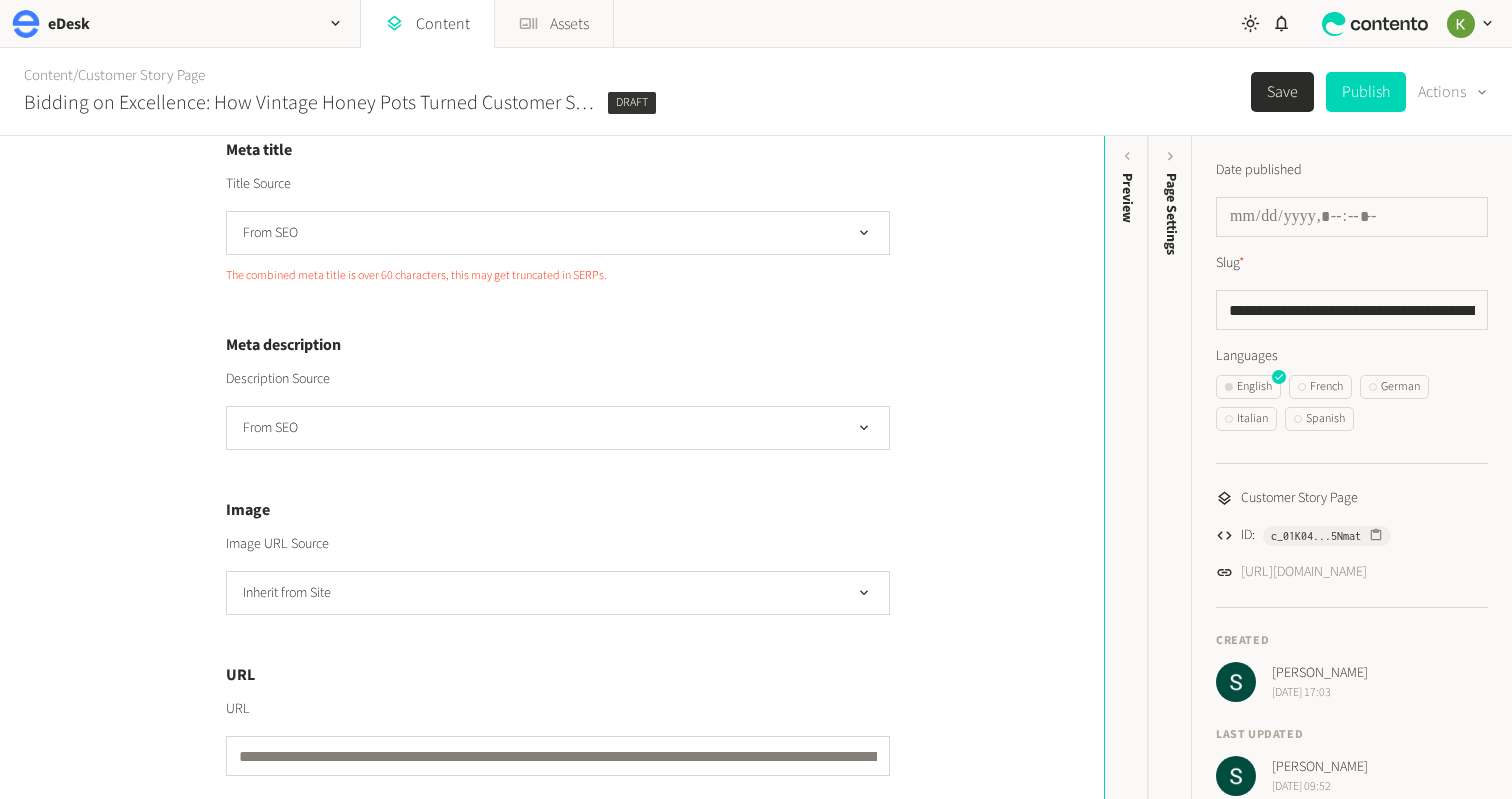 scroll, scrollTop: 355, scrollLeft: 0, axis: vertical 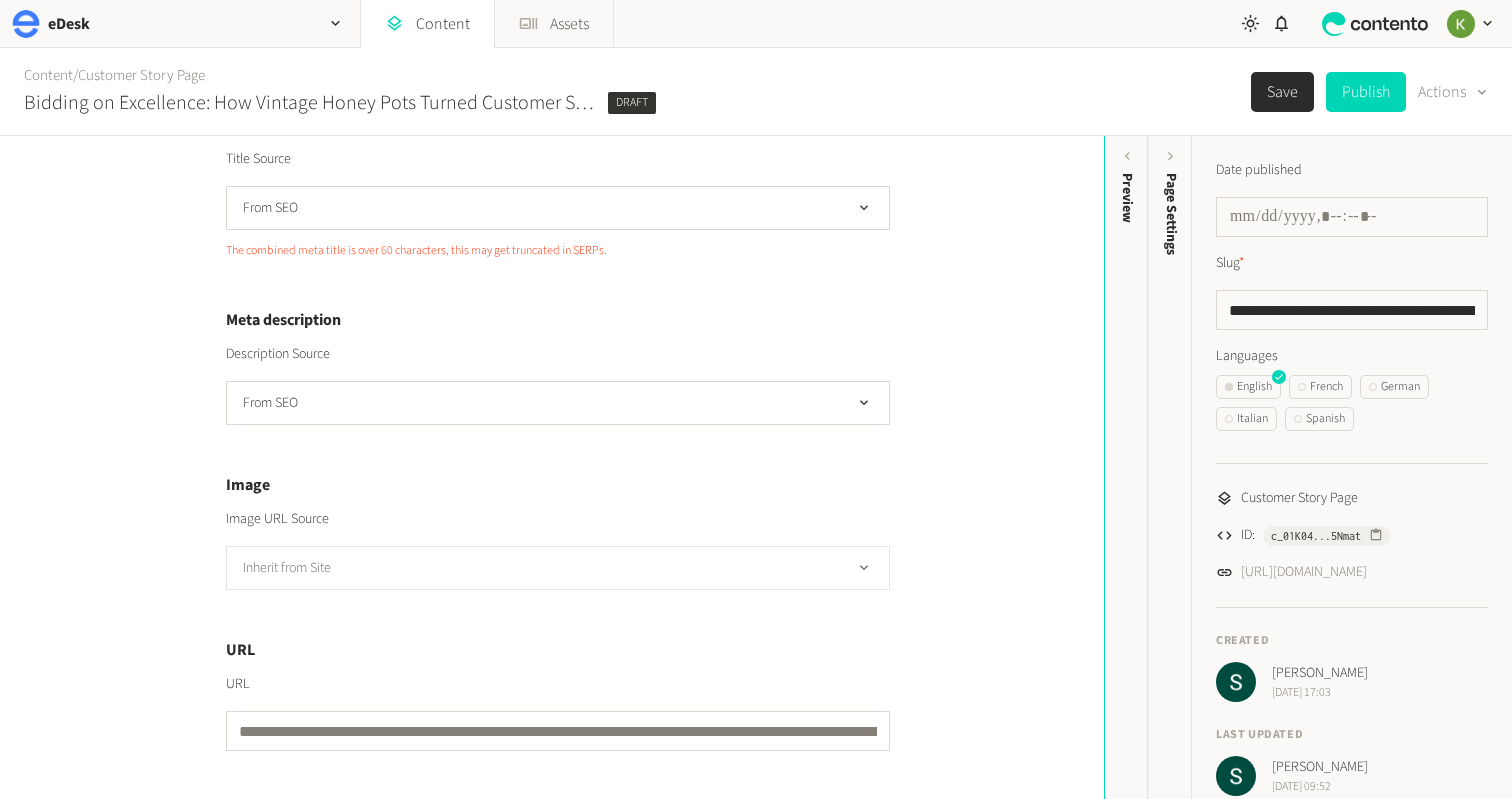 click on "Inherit from Site" 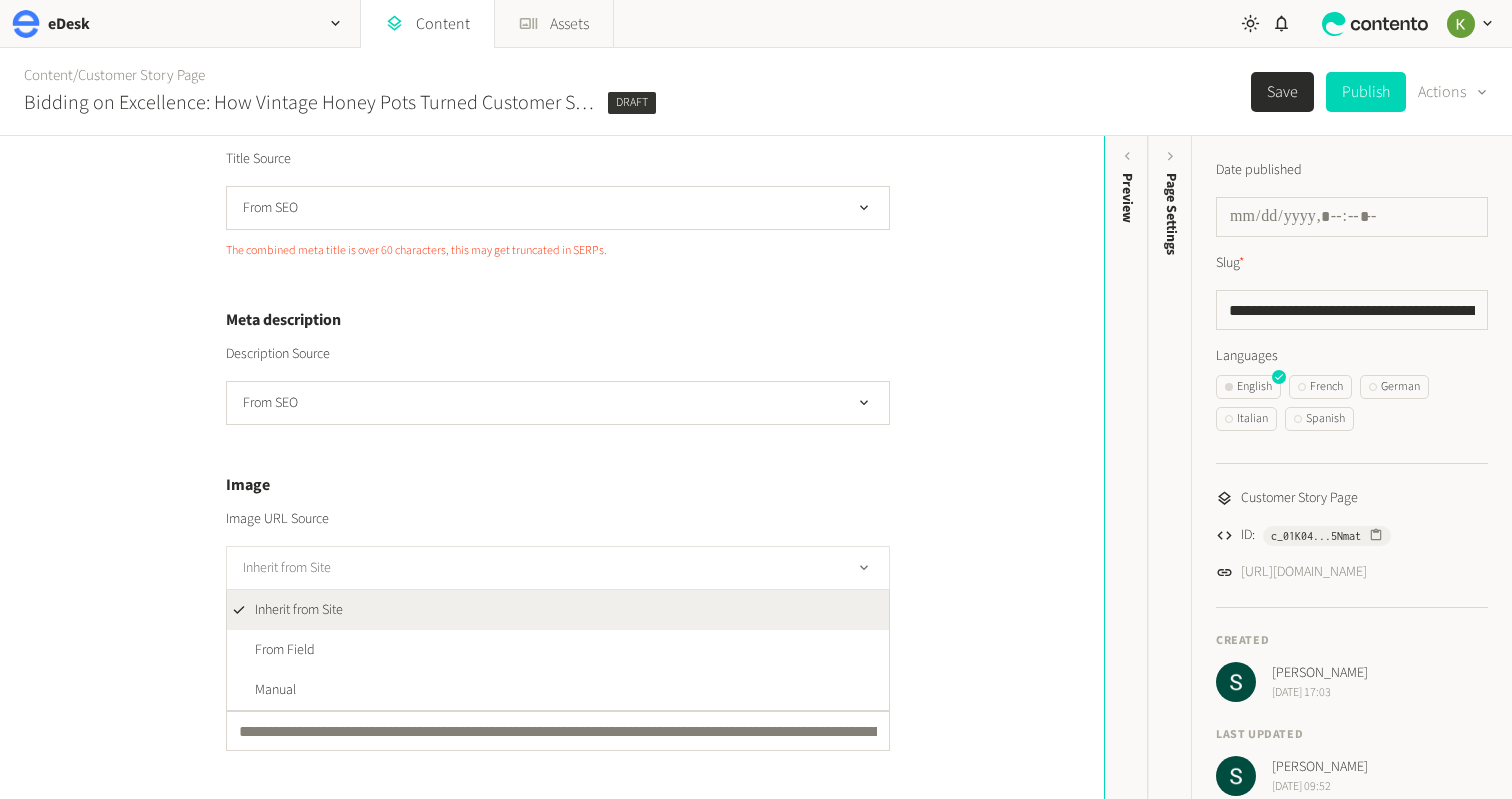 click on "Inherit from Site" 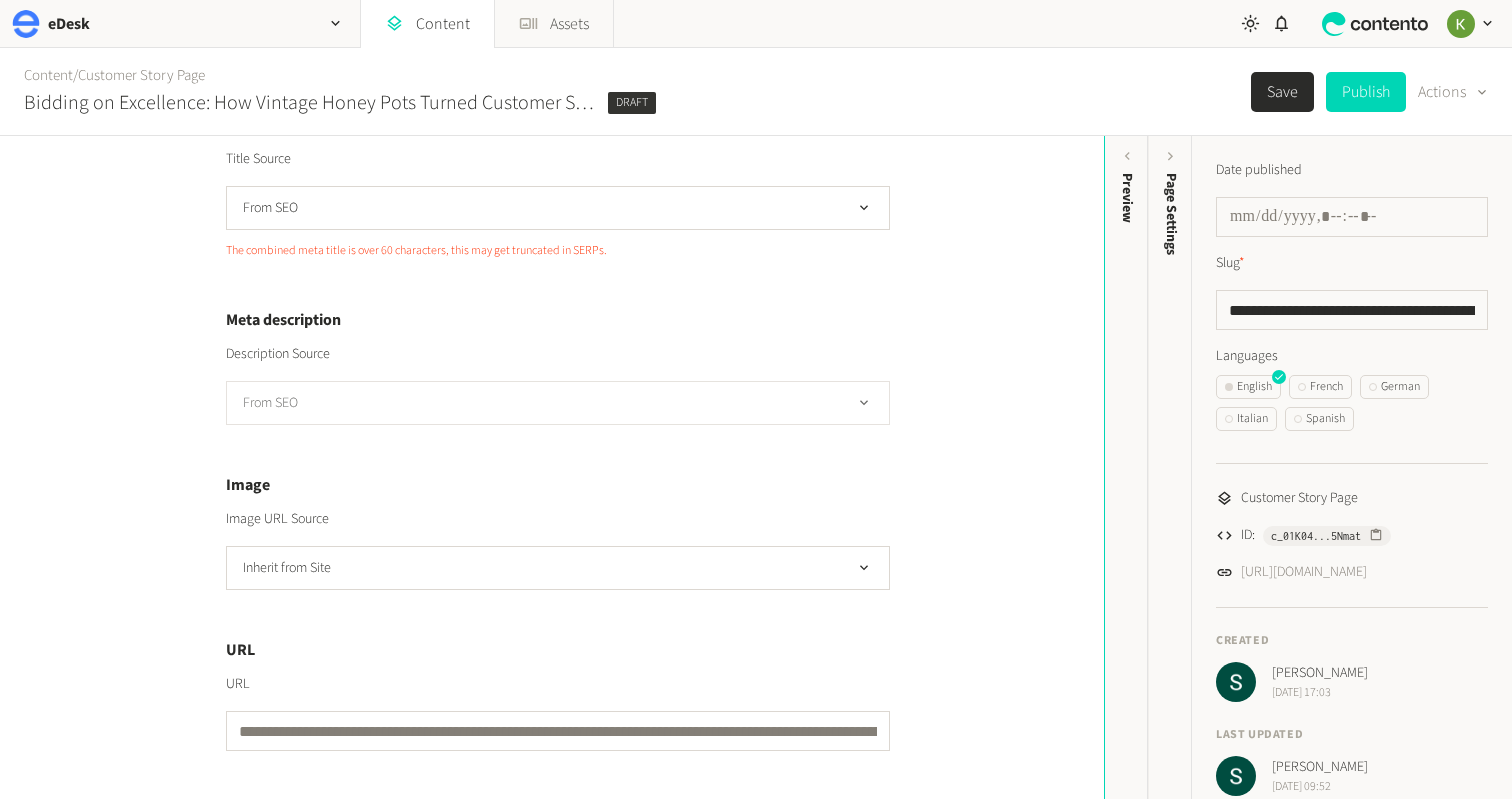 click on "From SEO" 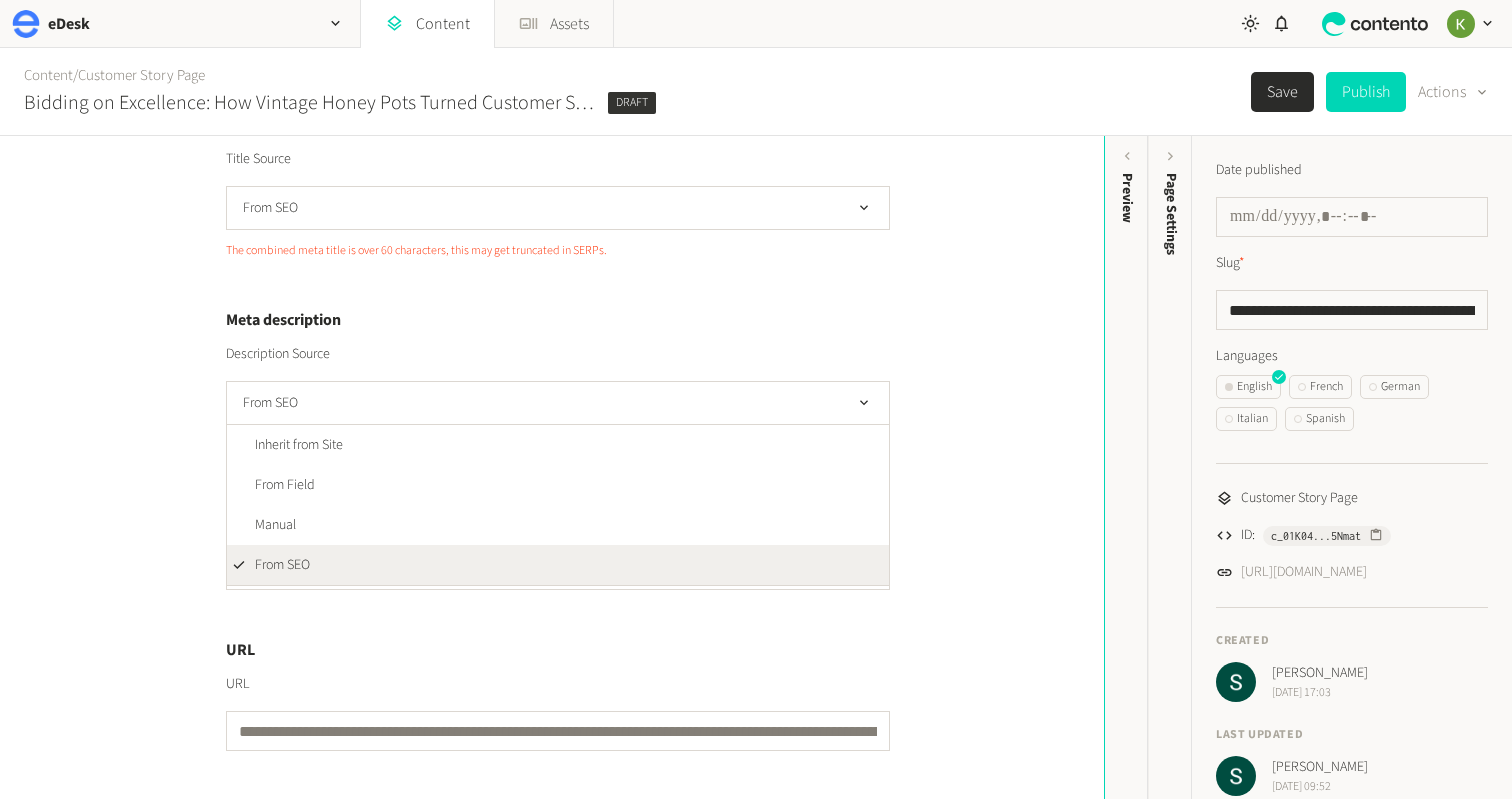 click on "**********" 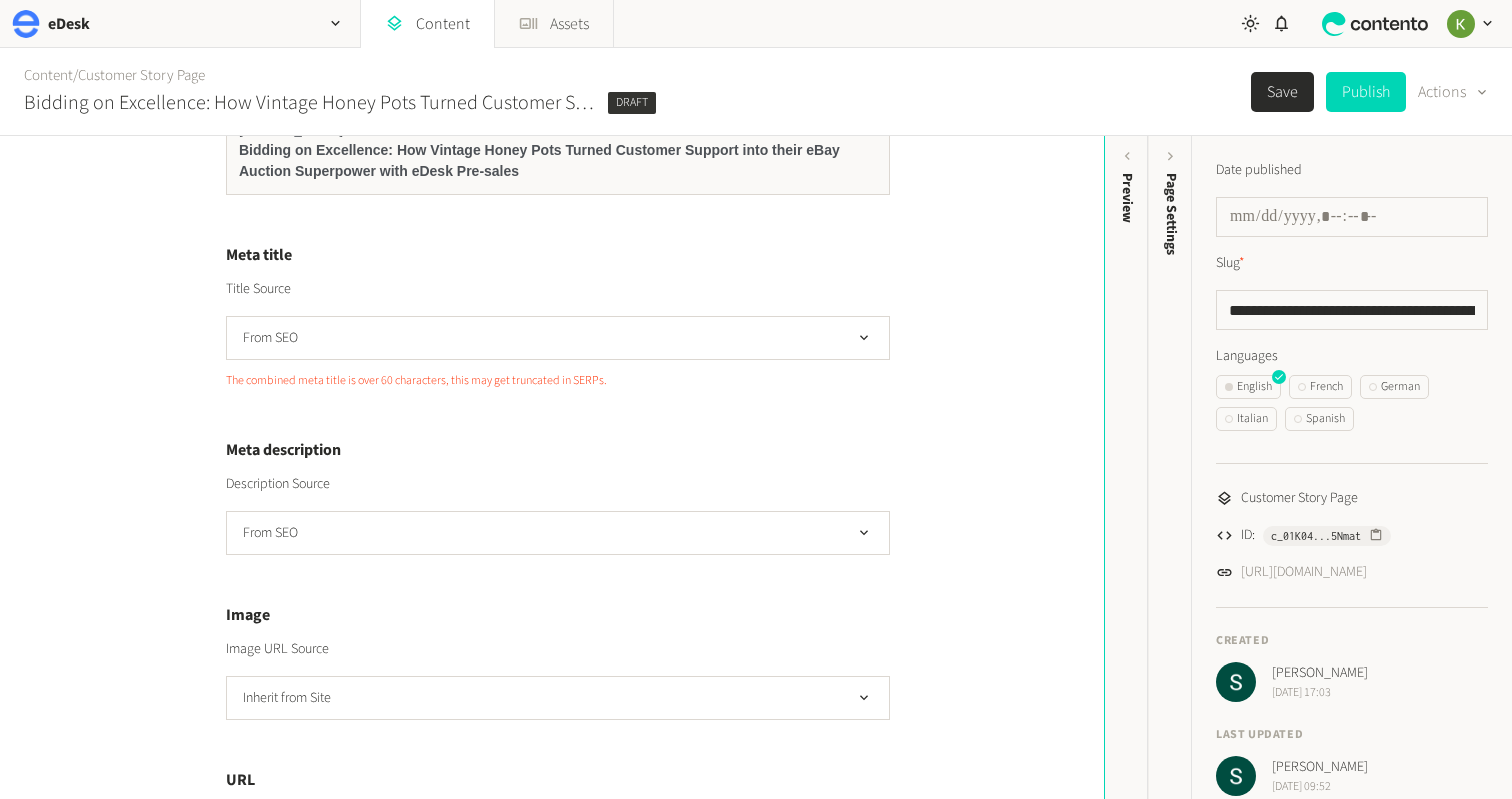 scroll, scrollTop: 0, scrollLeft: 0, axis: both 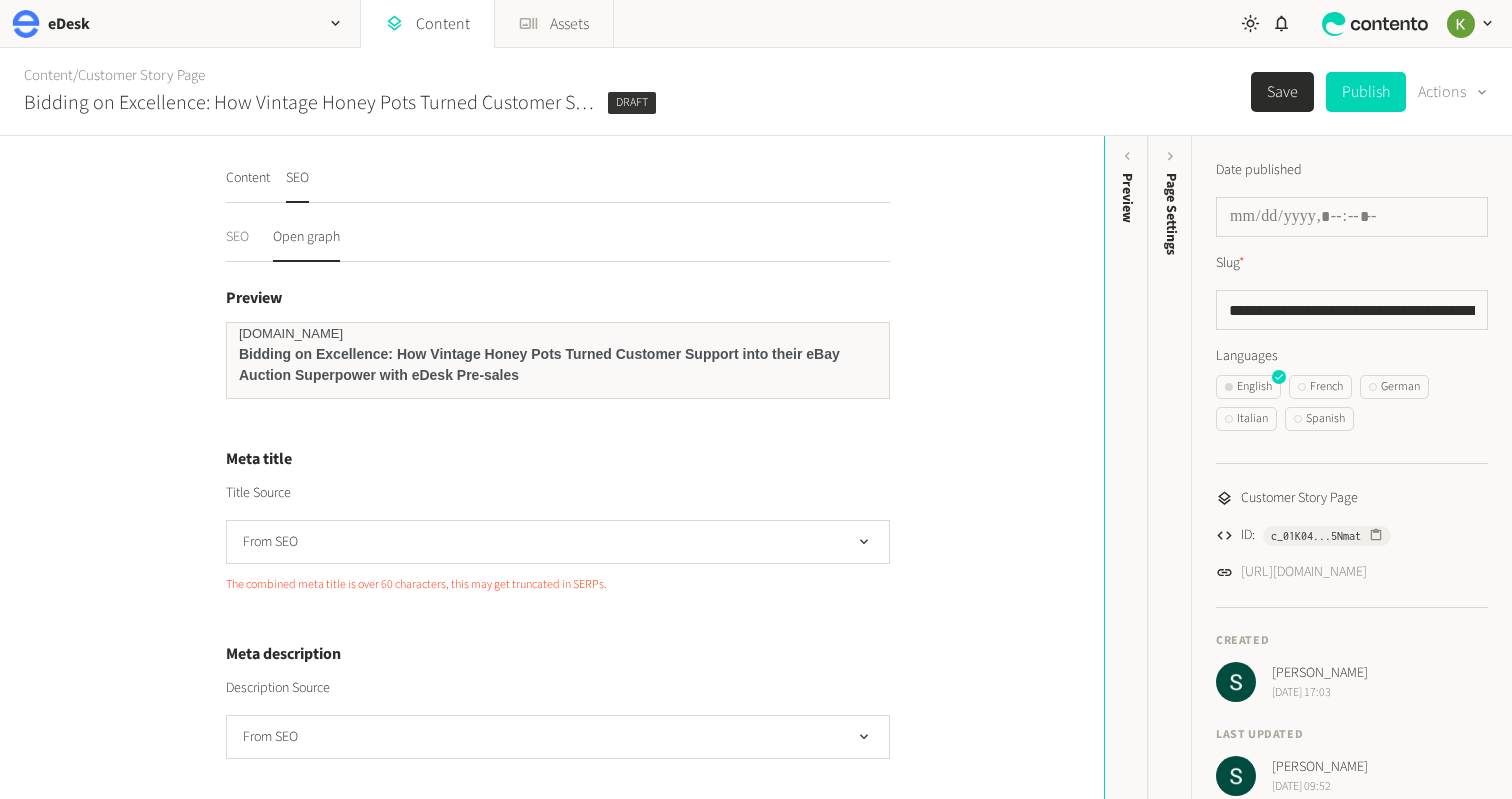 click on "SEO" 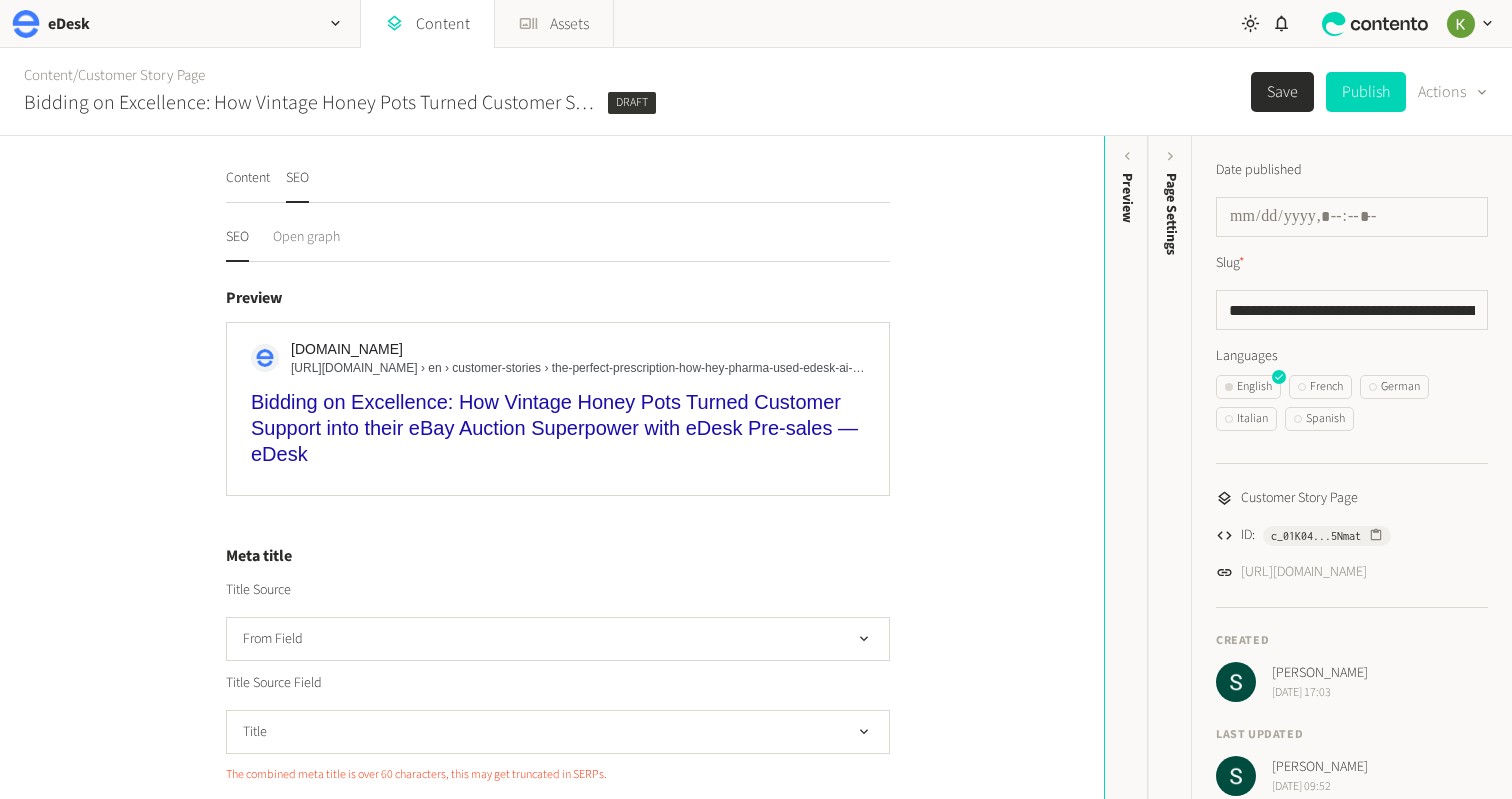 click on "Open graph" 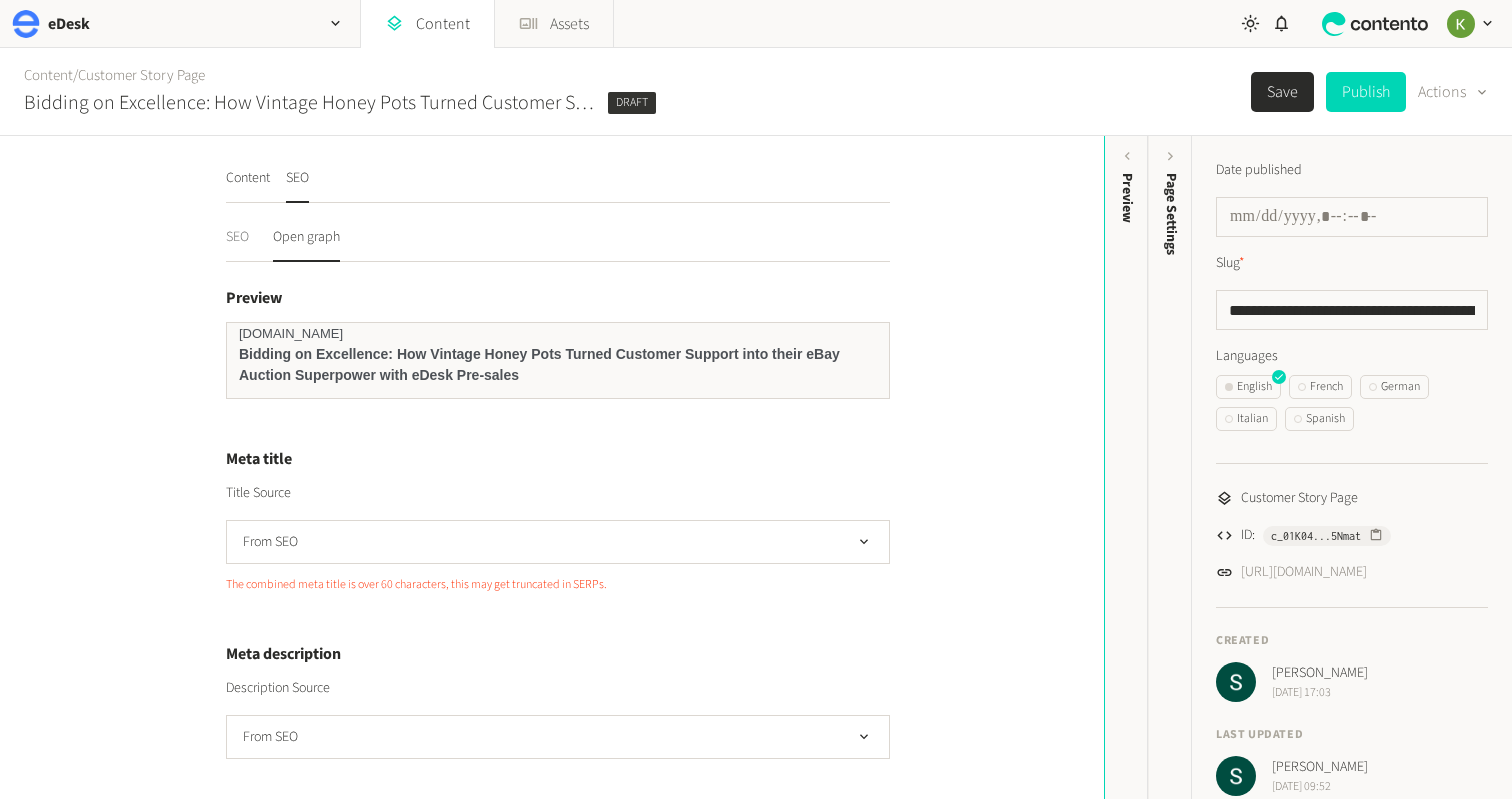 click on "SEO" 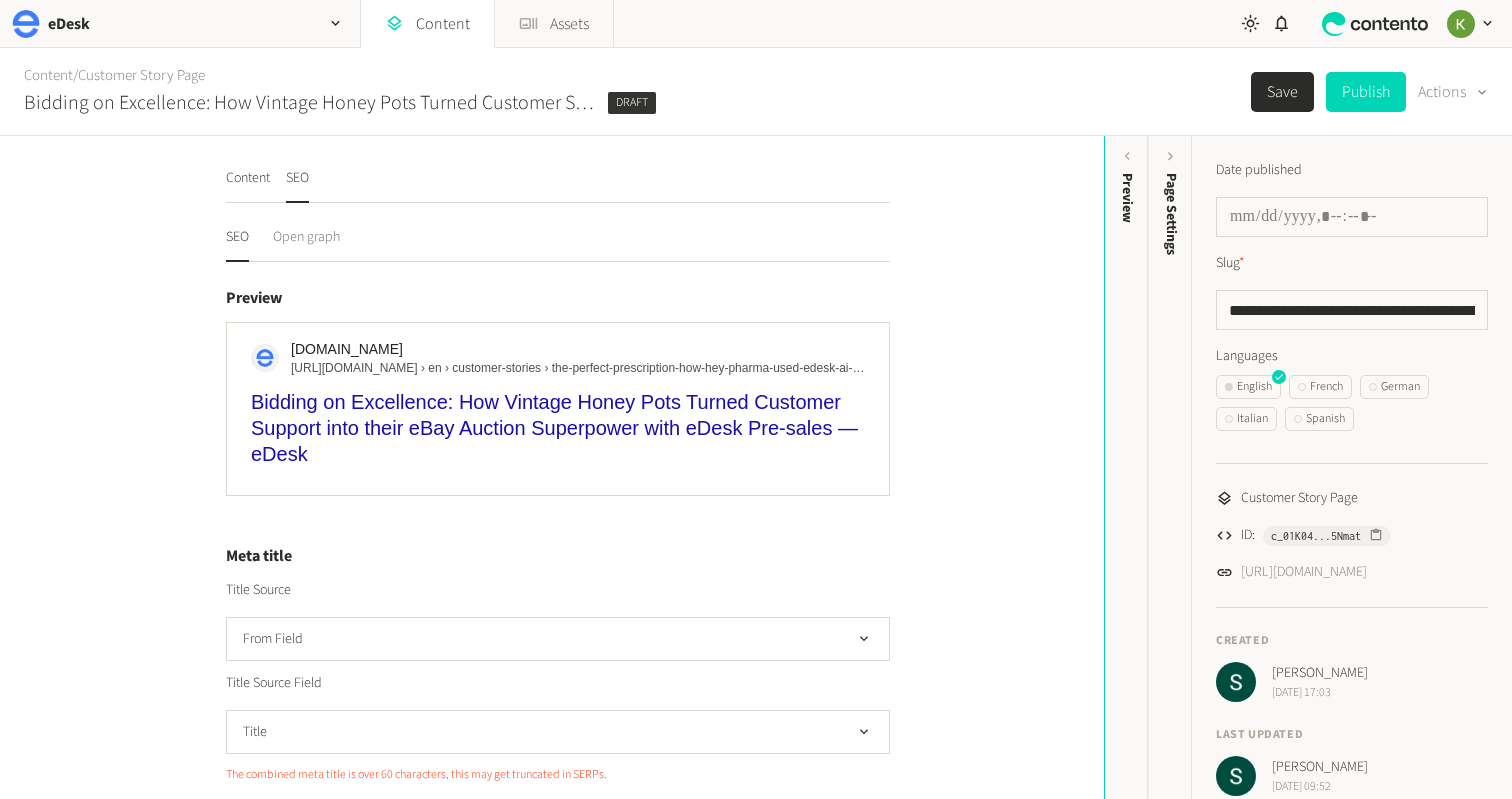click on "Open graph" 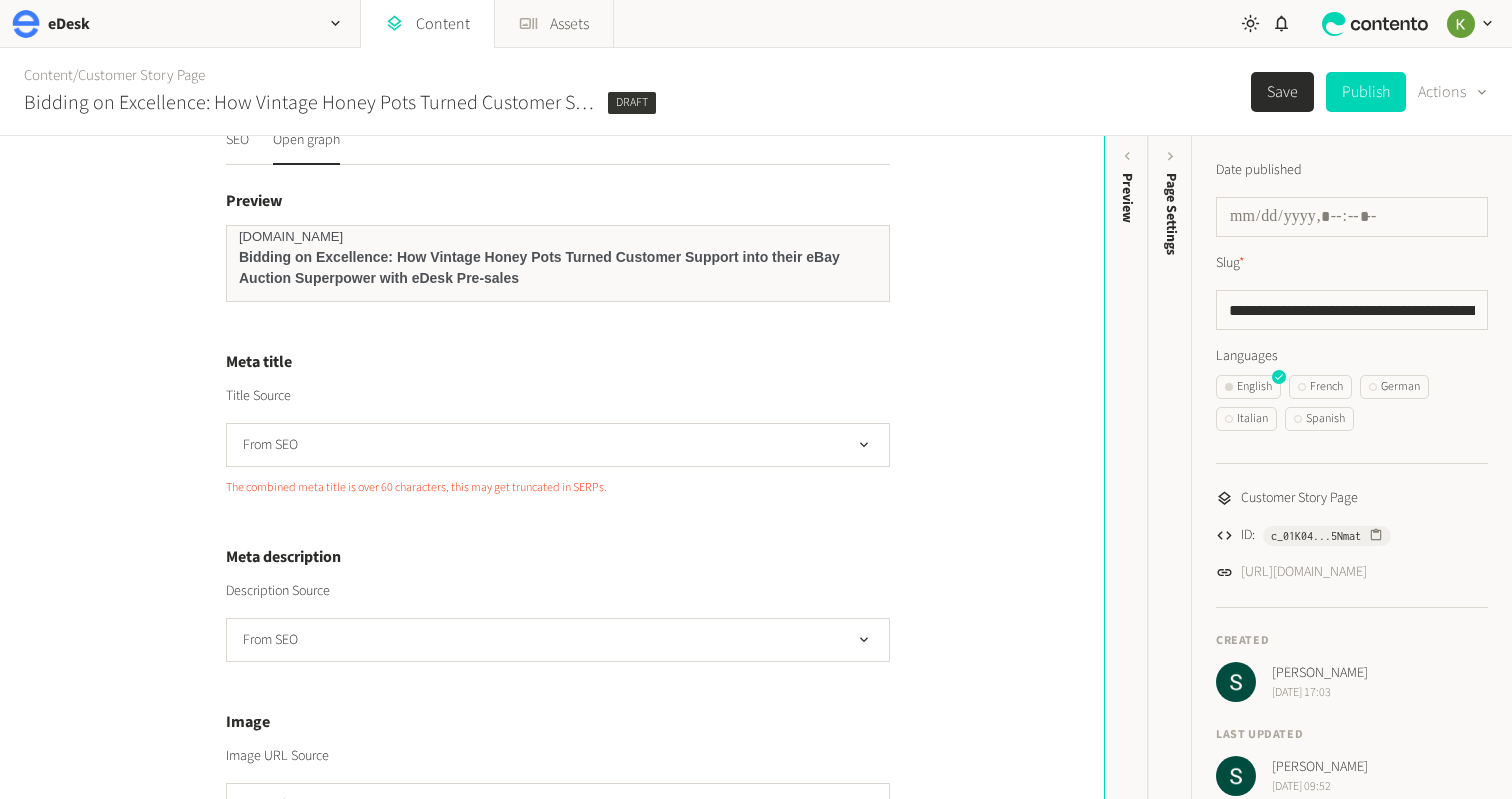 scroll, scrollTop: 0, scrollLeft: 0, axis: both 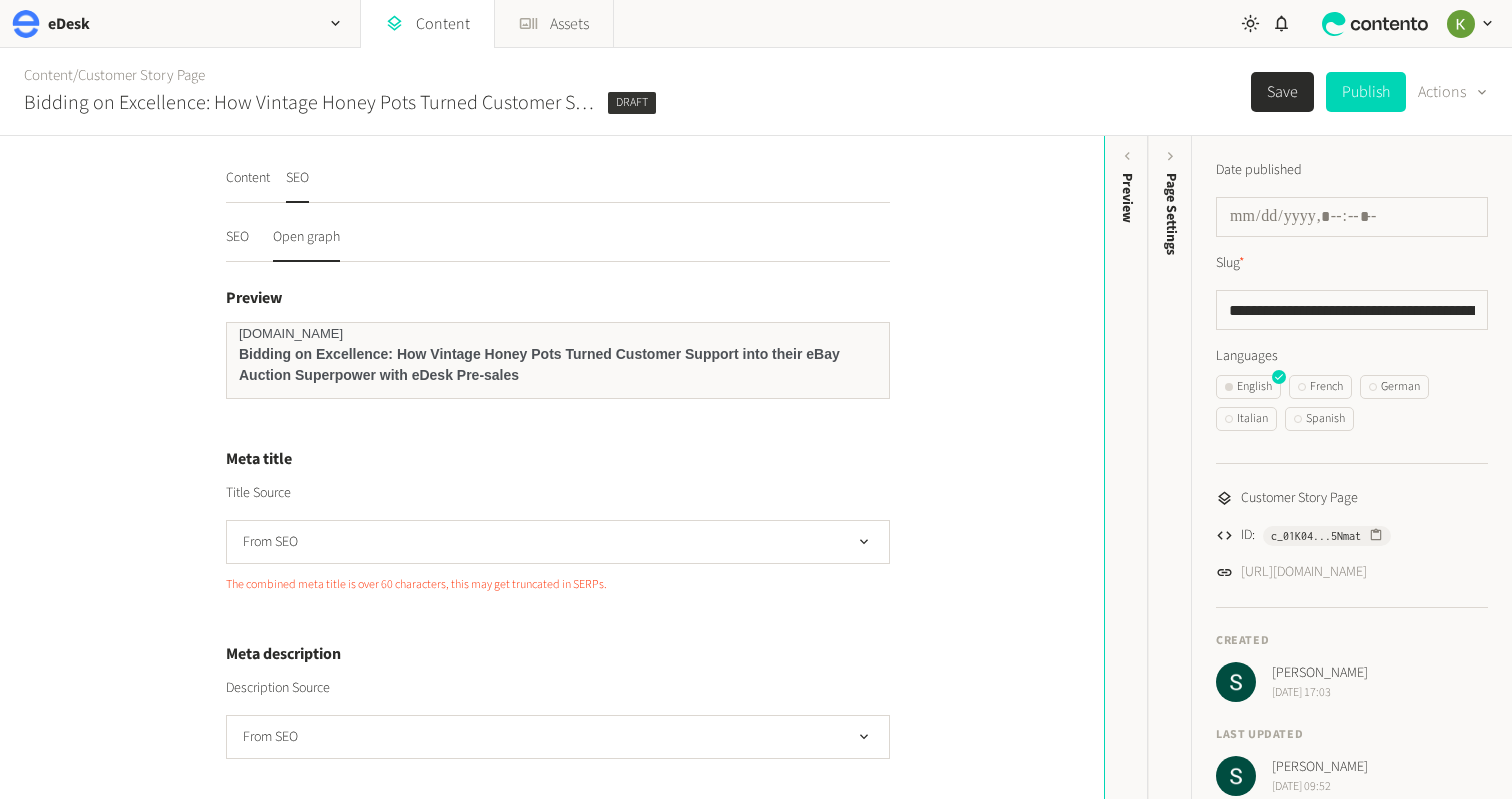 click 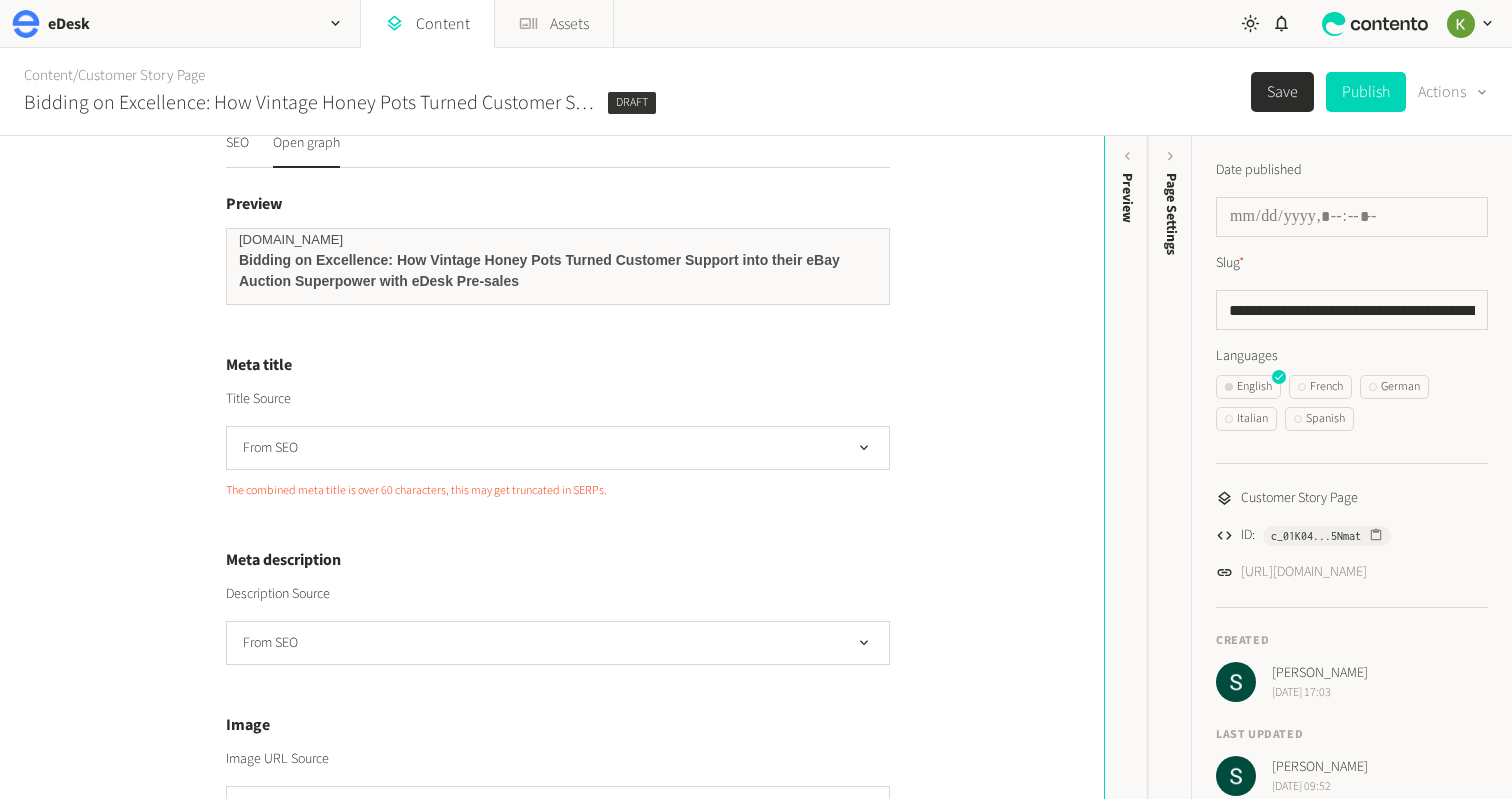 scroll, scrollTop: 0, scrollLeft: 0, axis: both 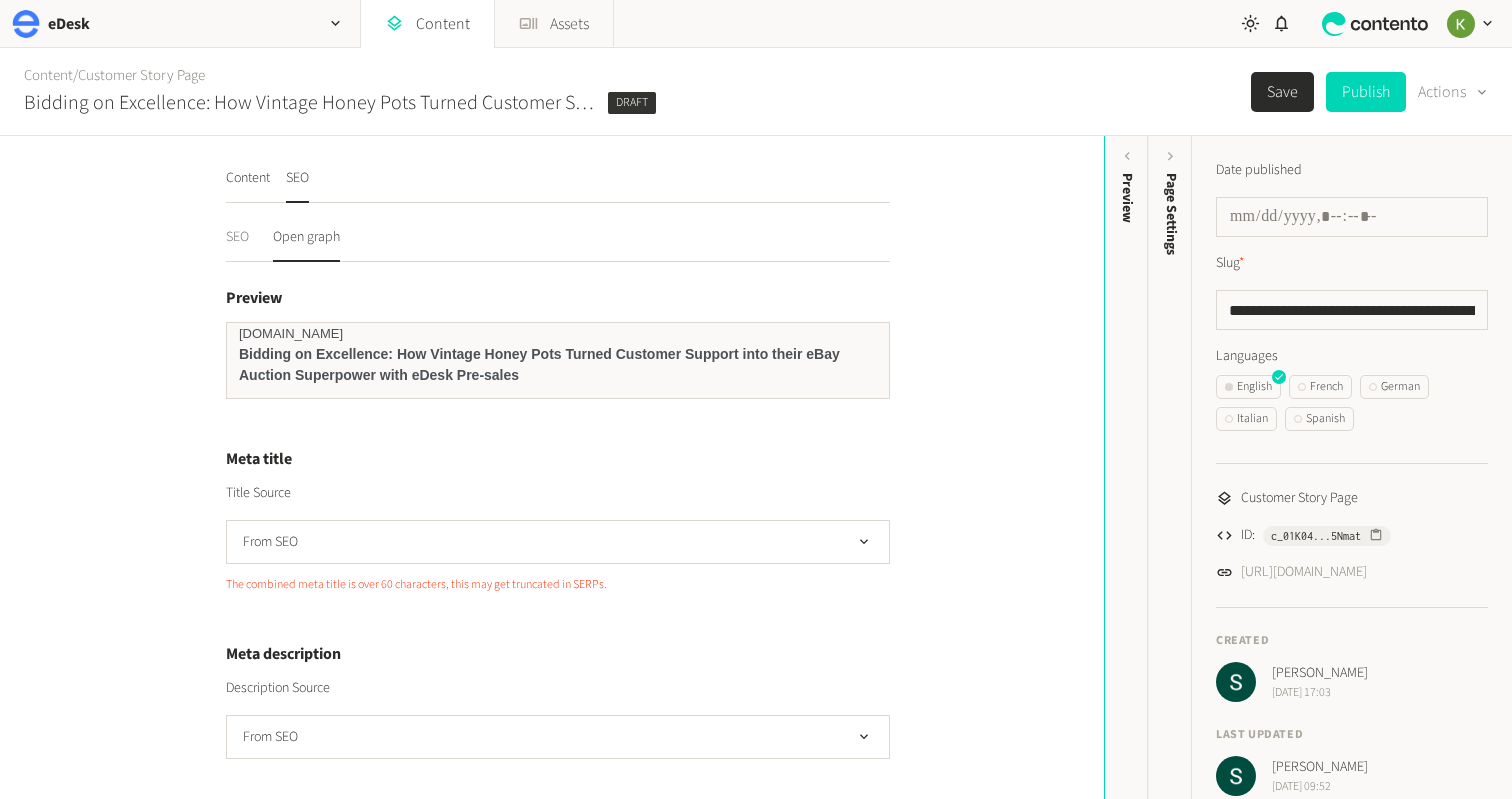 click on "SEO" 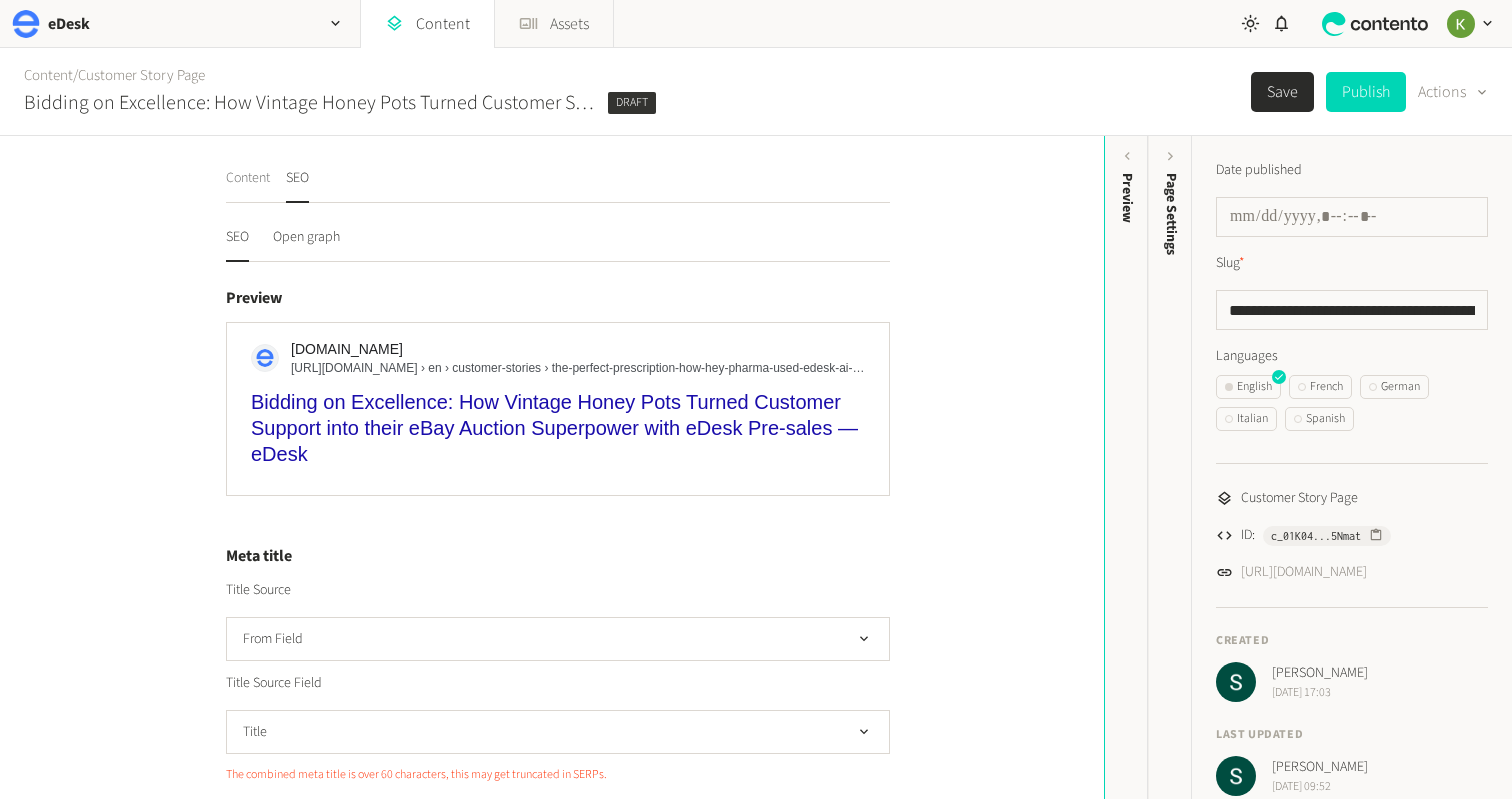 click on "Content" 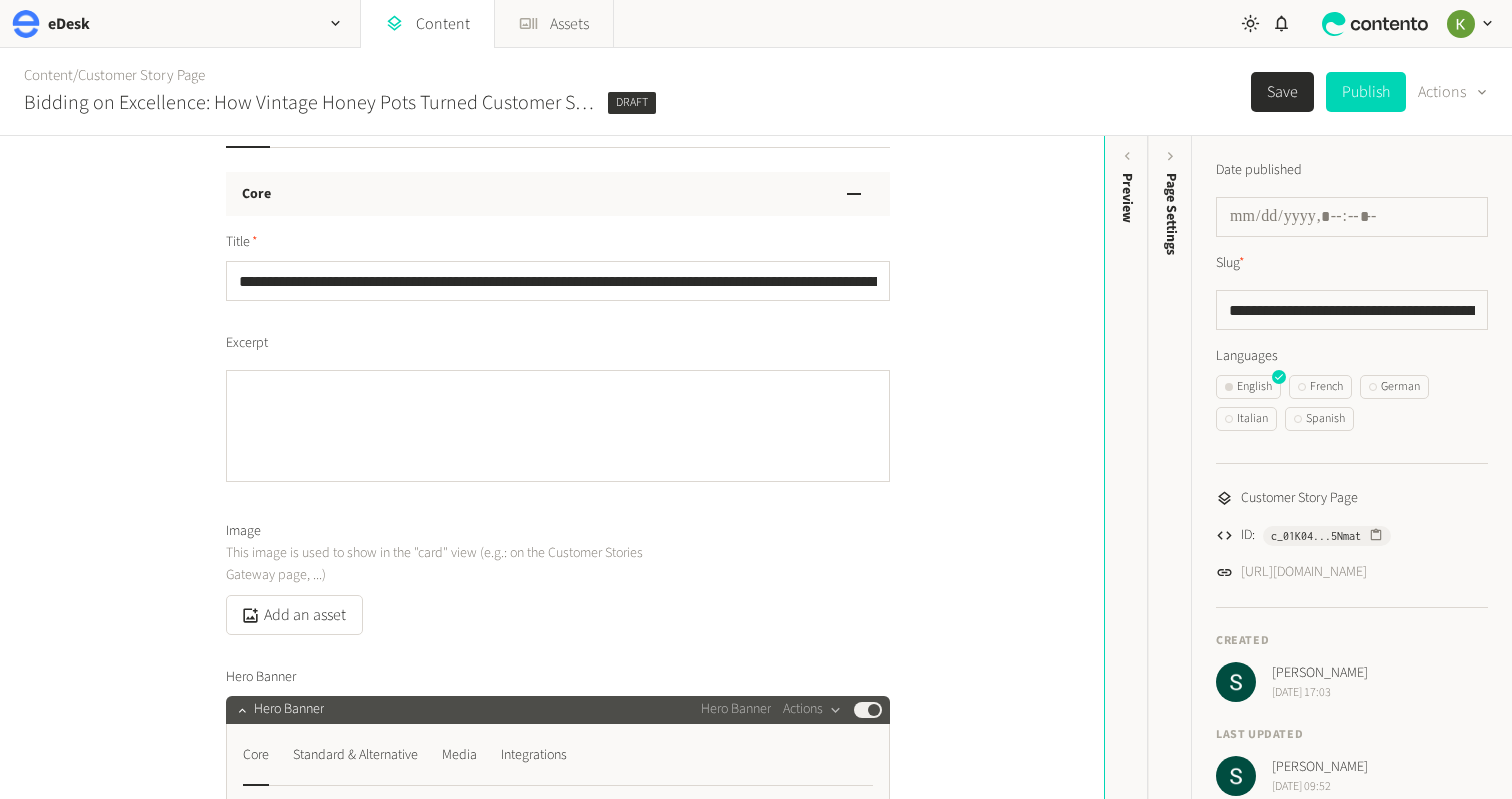 scroll, scrollTop: 97, scrollLeft: 0, axis: vertical 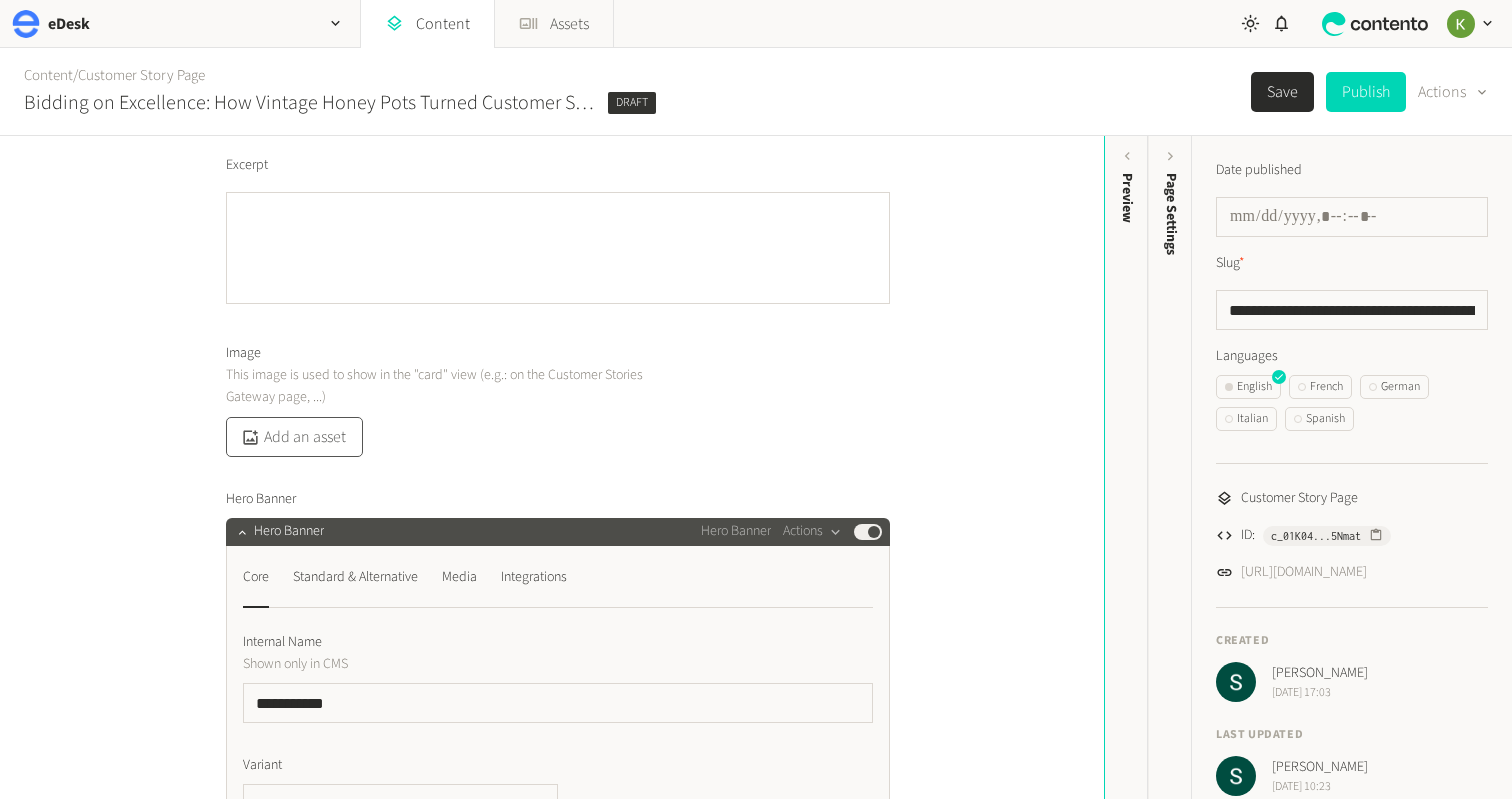 click on "Add an asset" 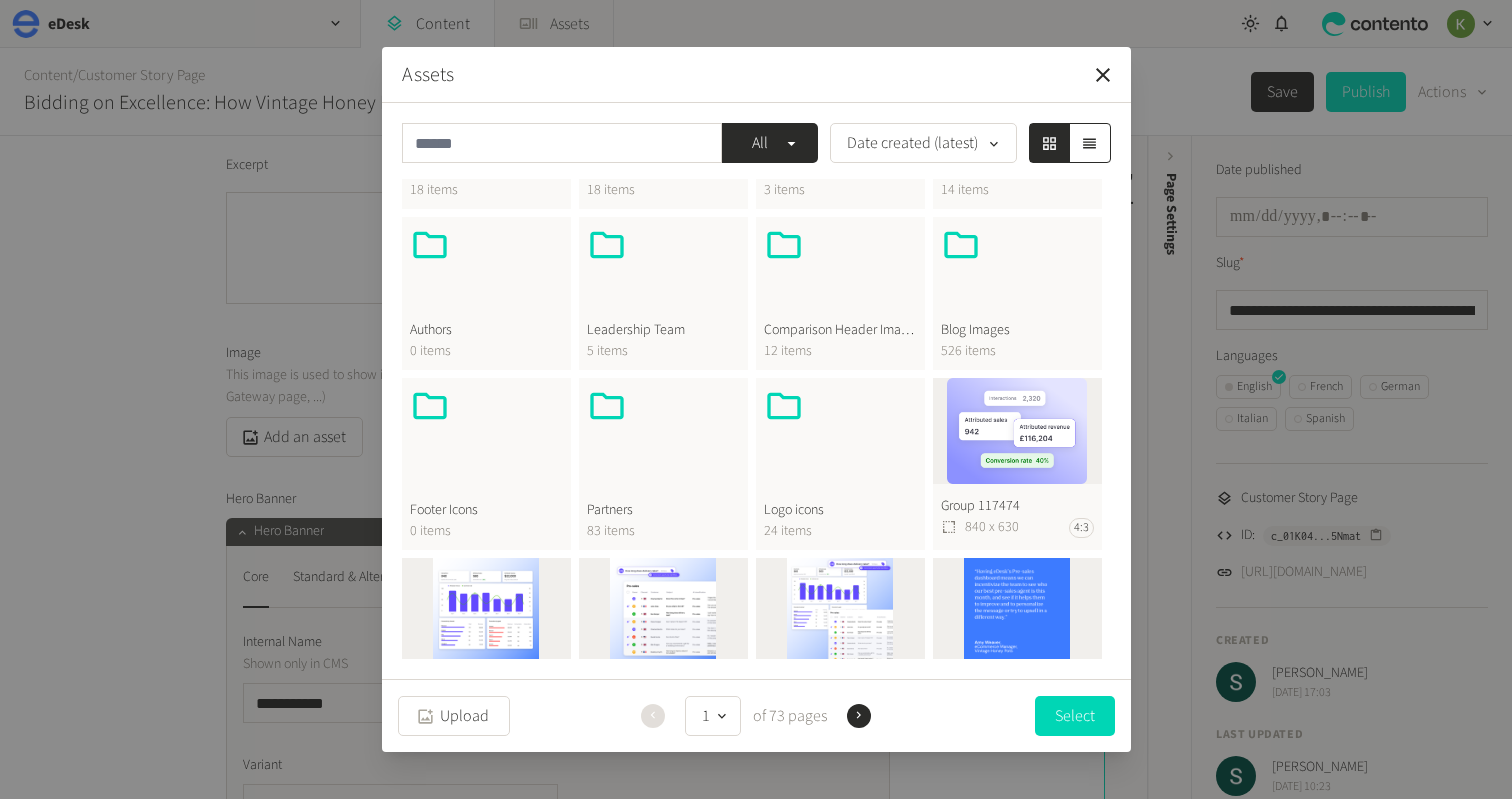 scroll, scrollTop: 599, scrollLeft: 0, axis: vertical 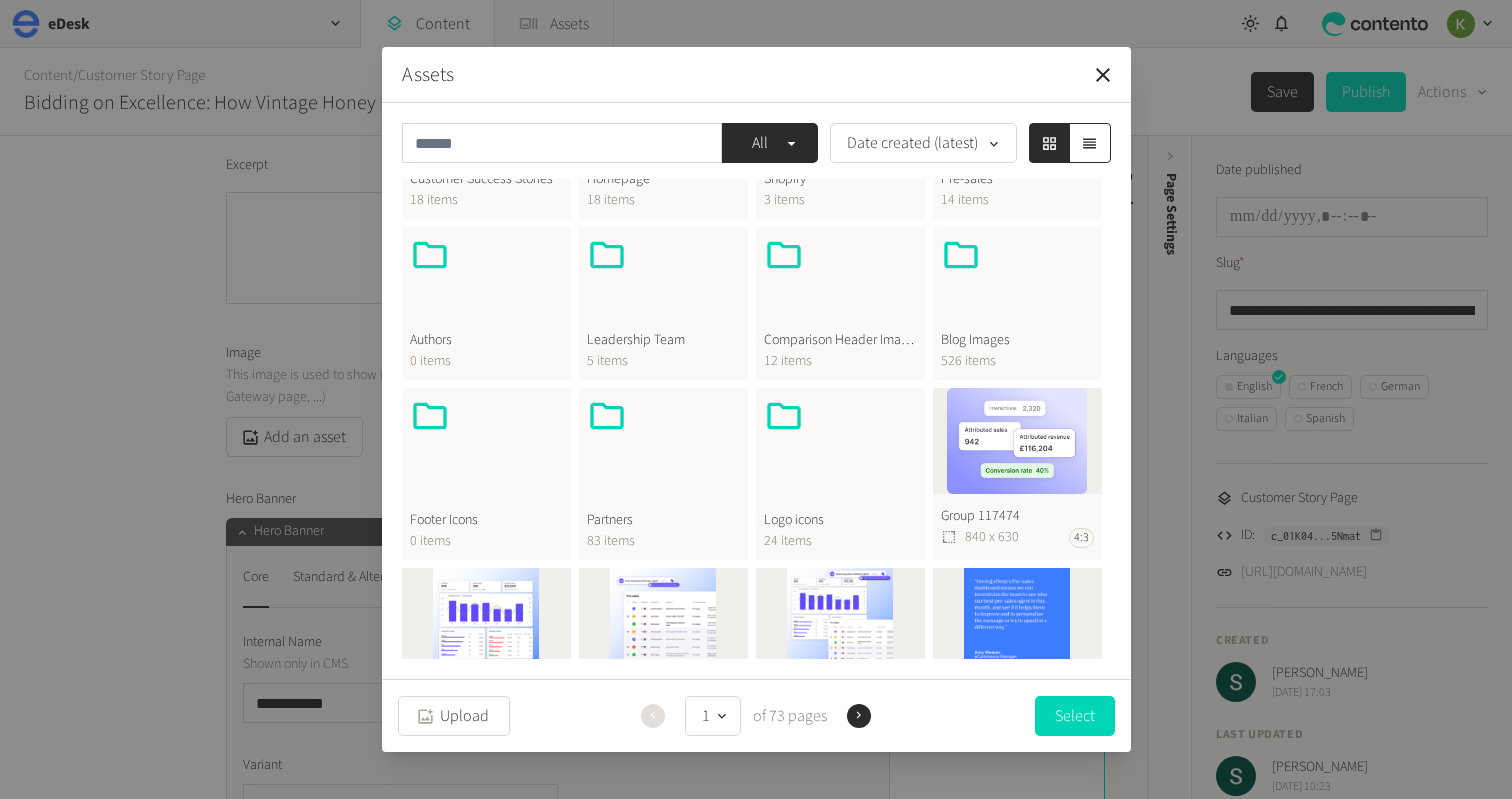 click on "Blog Images" at bounding box center (1017, 340) 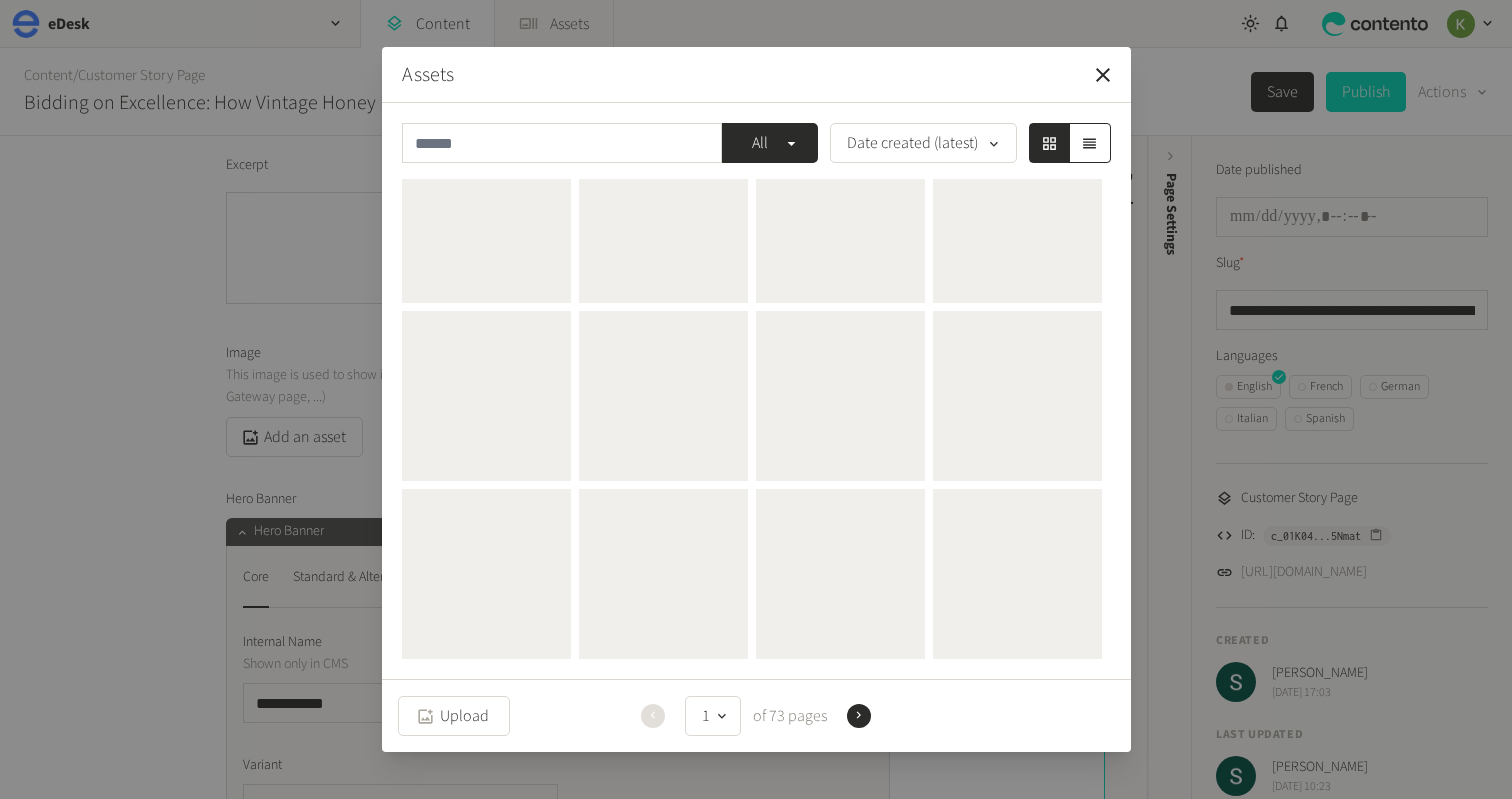 scroll, scrollTop: 0, scrollLeft: 0, axis: both 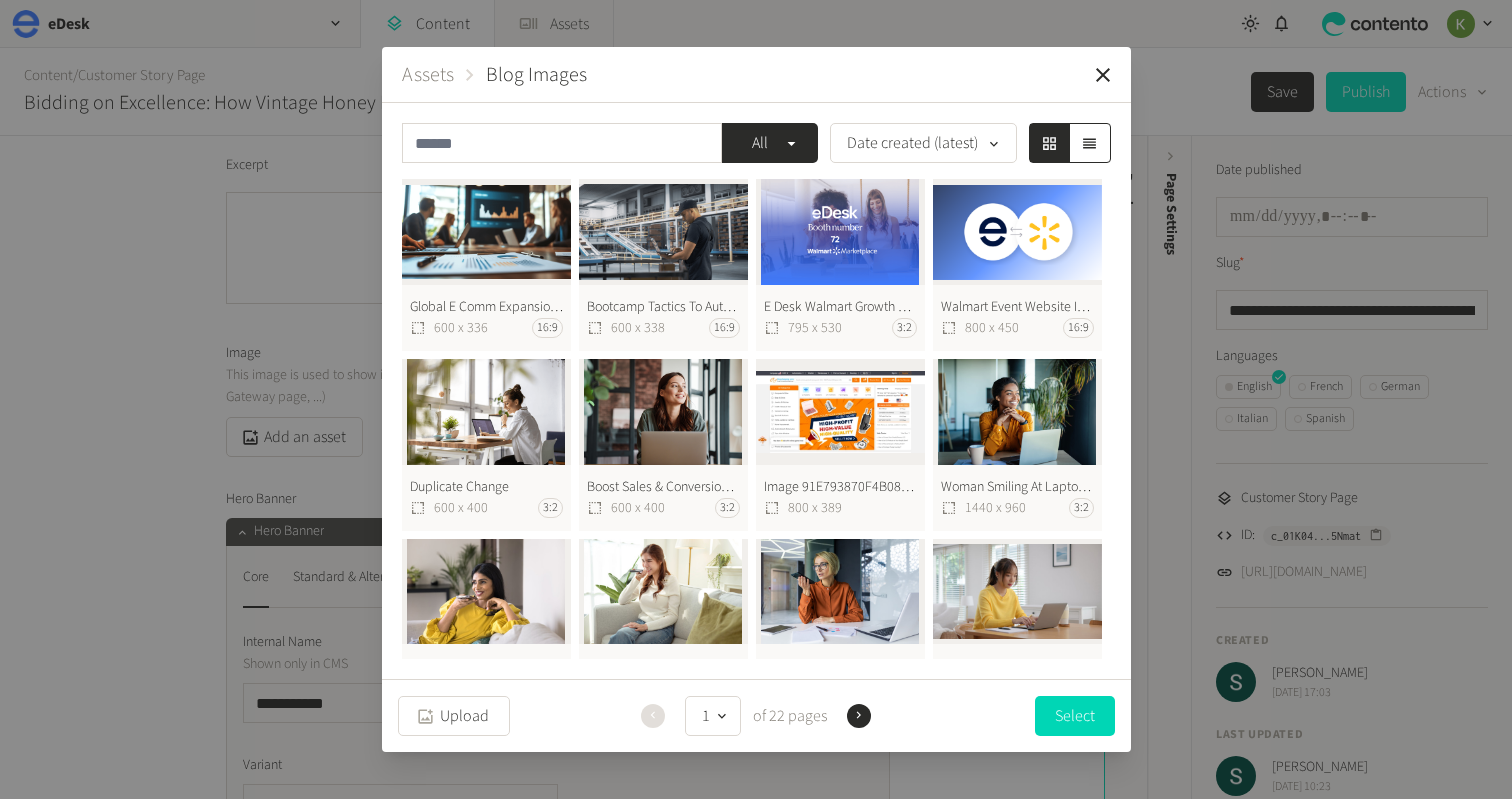 drag, startPoint x: 1100, startPoint y: 77, endPoint x: 924, endPoint y: 96, distance: 177.0226 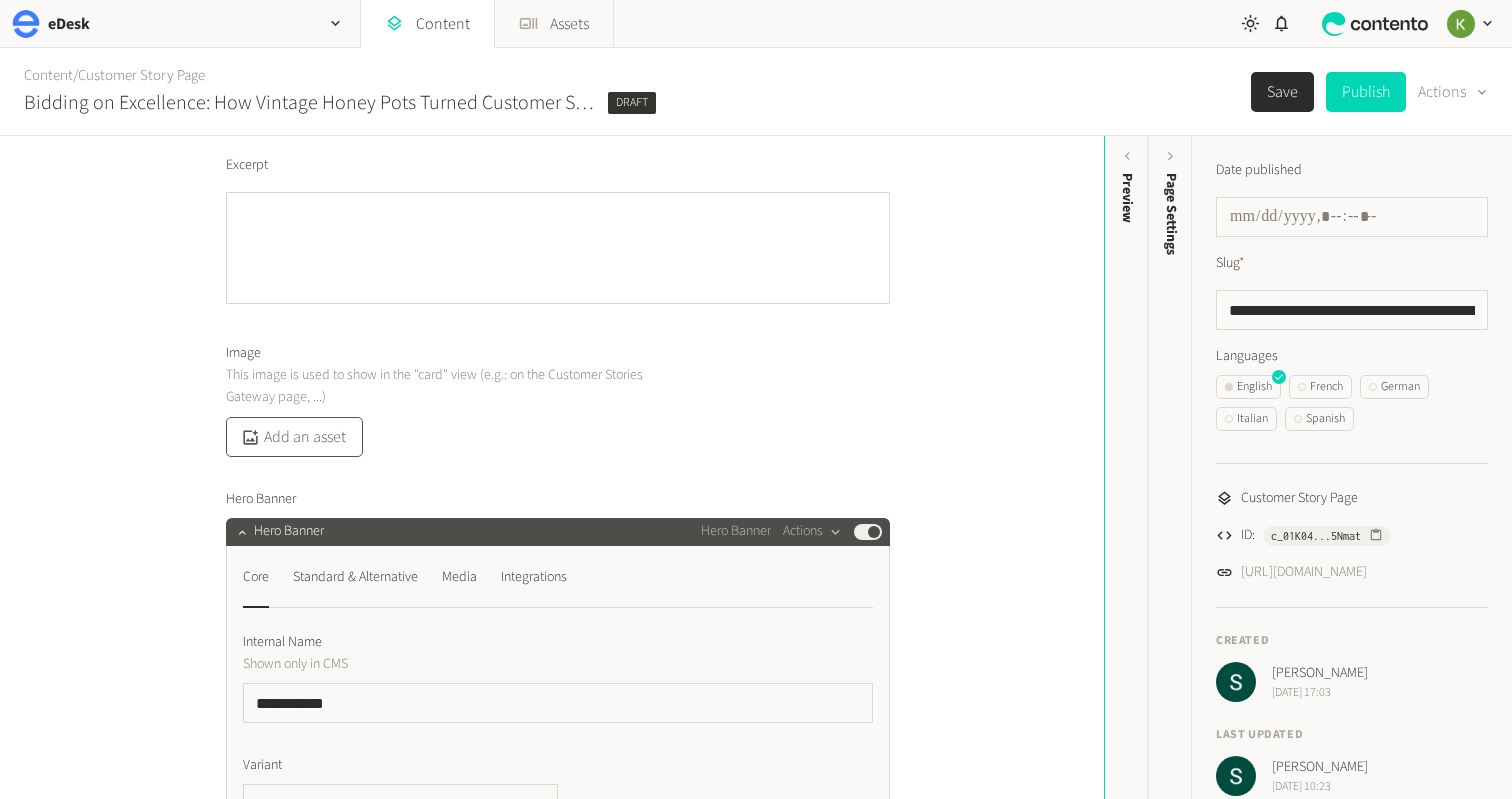 click on "Add an asset" 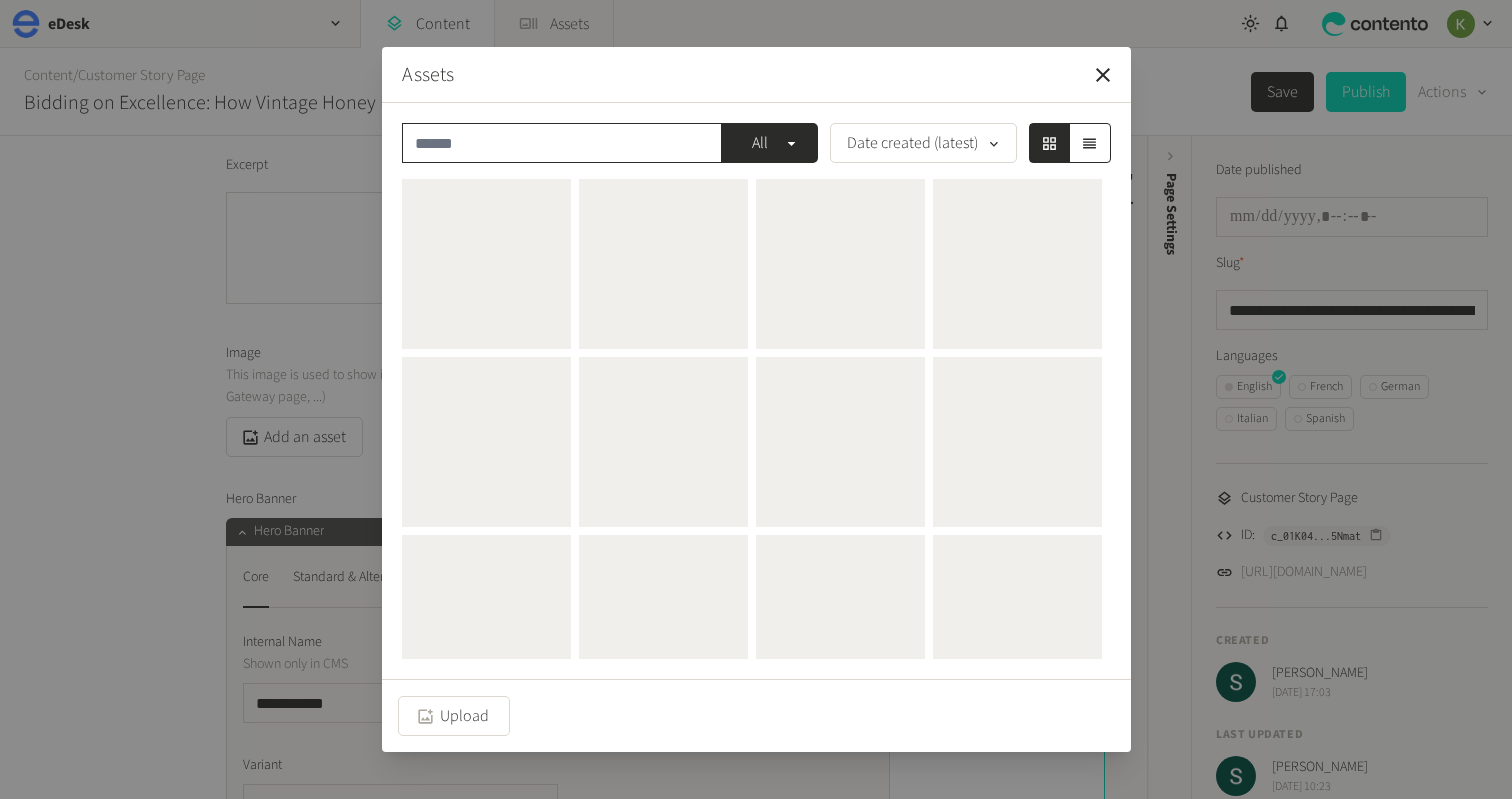 click at bounding box center [562, 143] 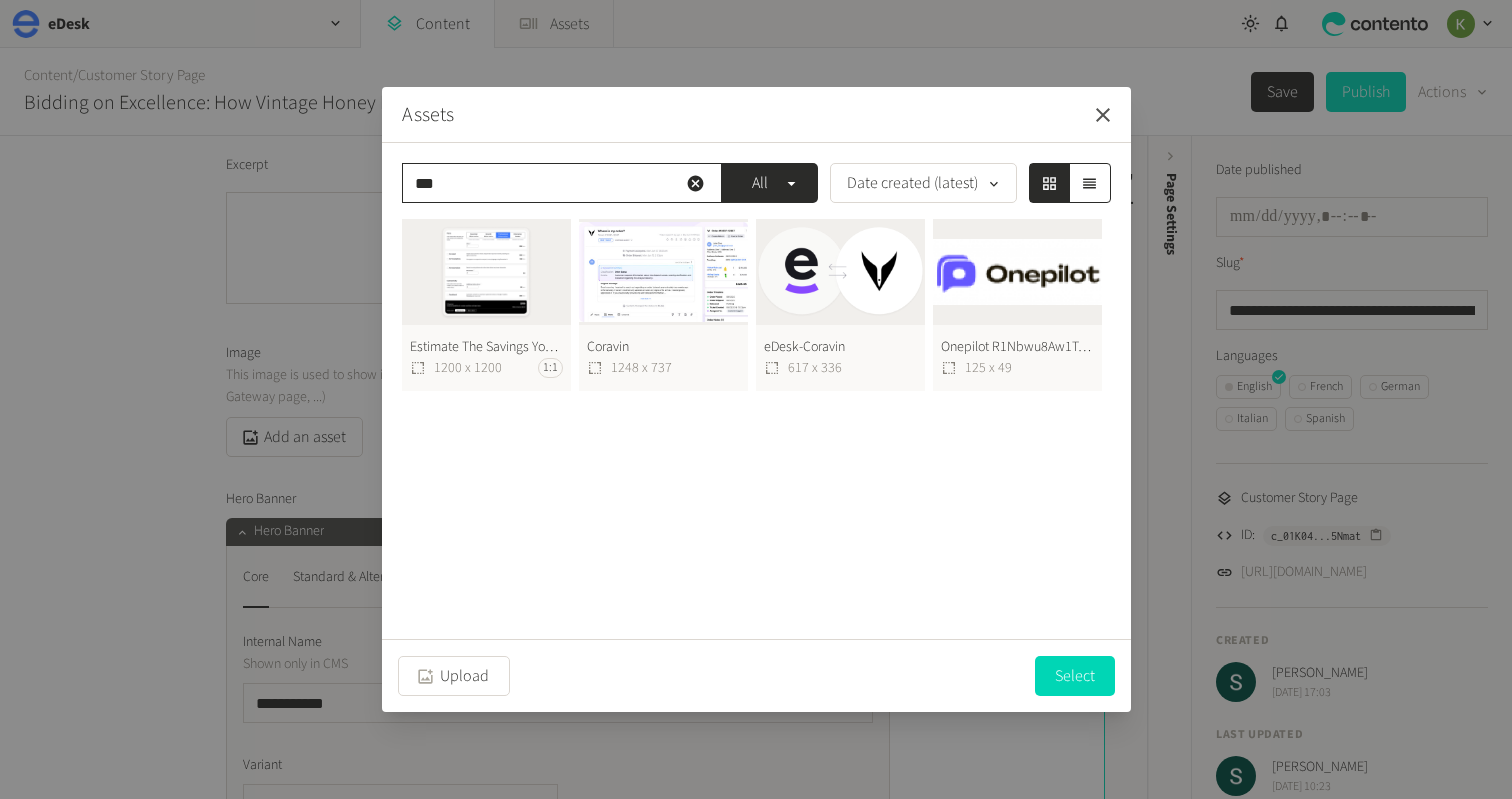 type on "***" 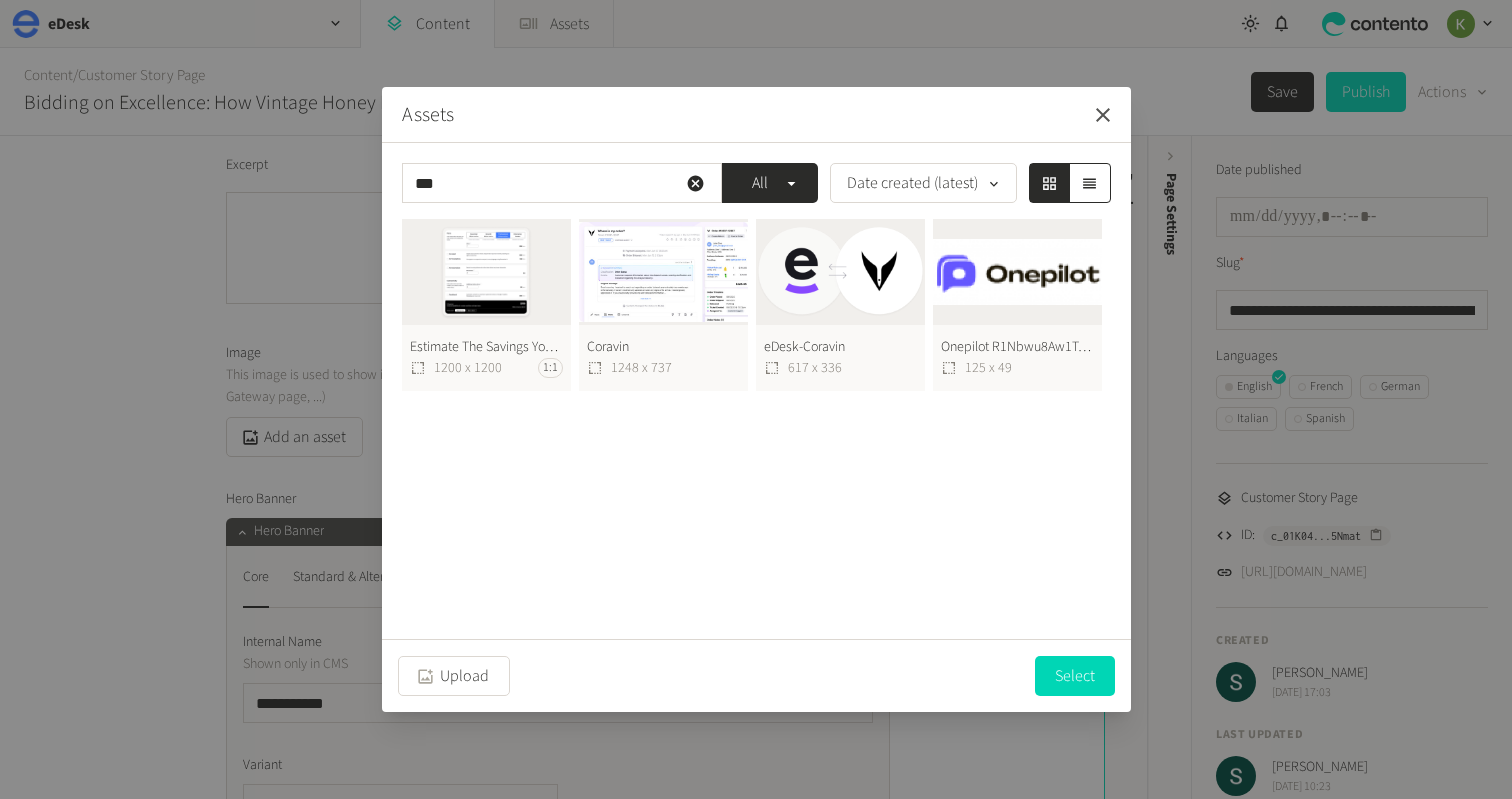 click 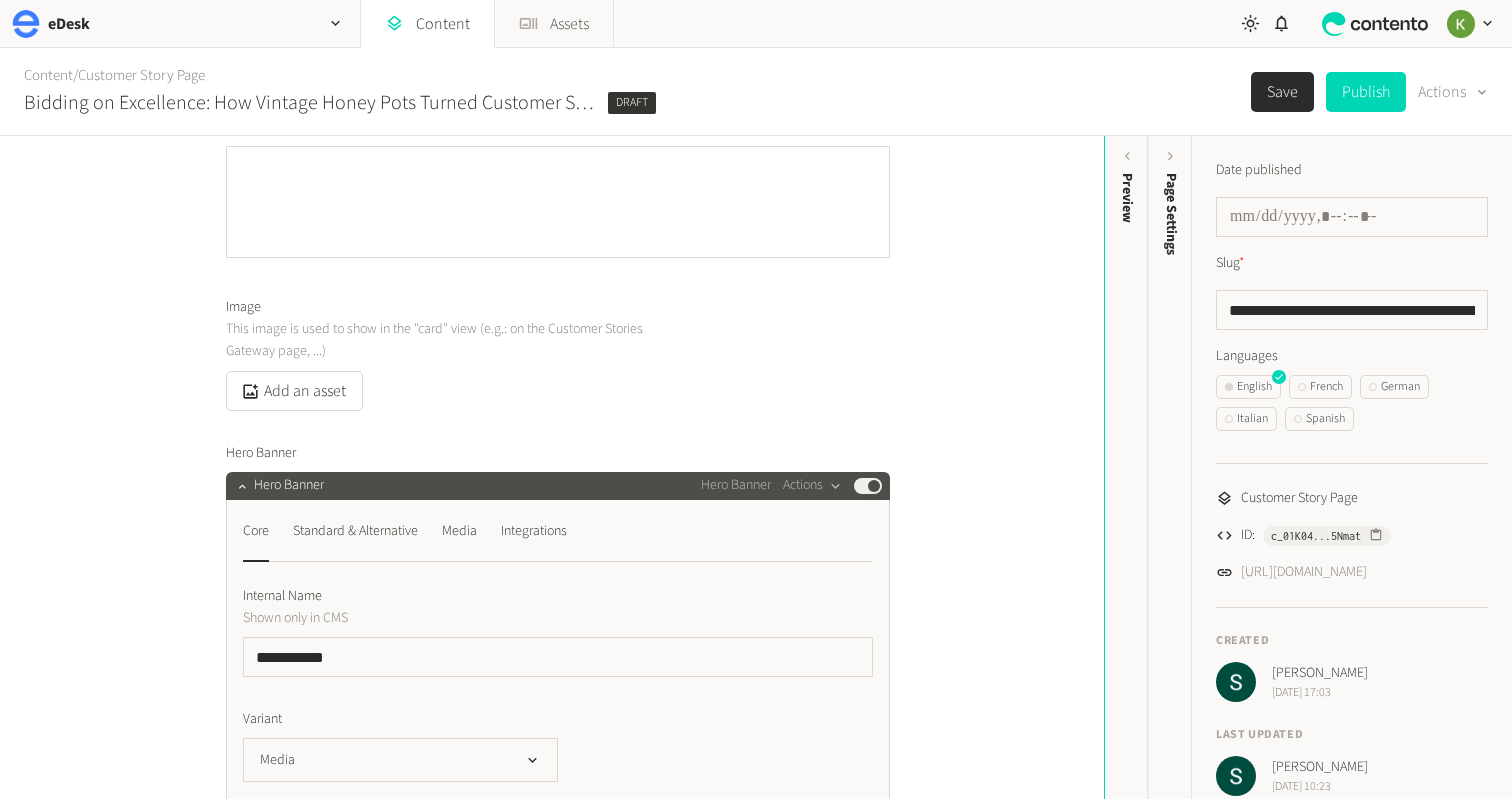 scroll, scrollTop: 299, scrollLeft: 0, axis: vertical 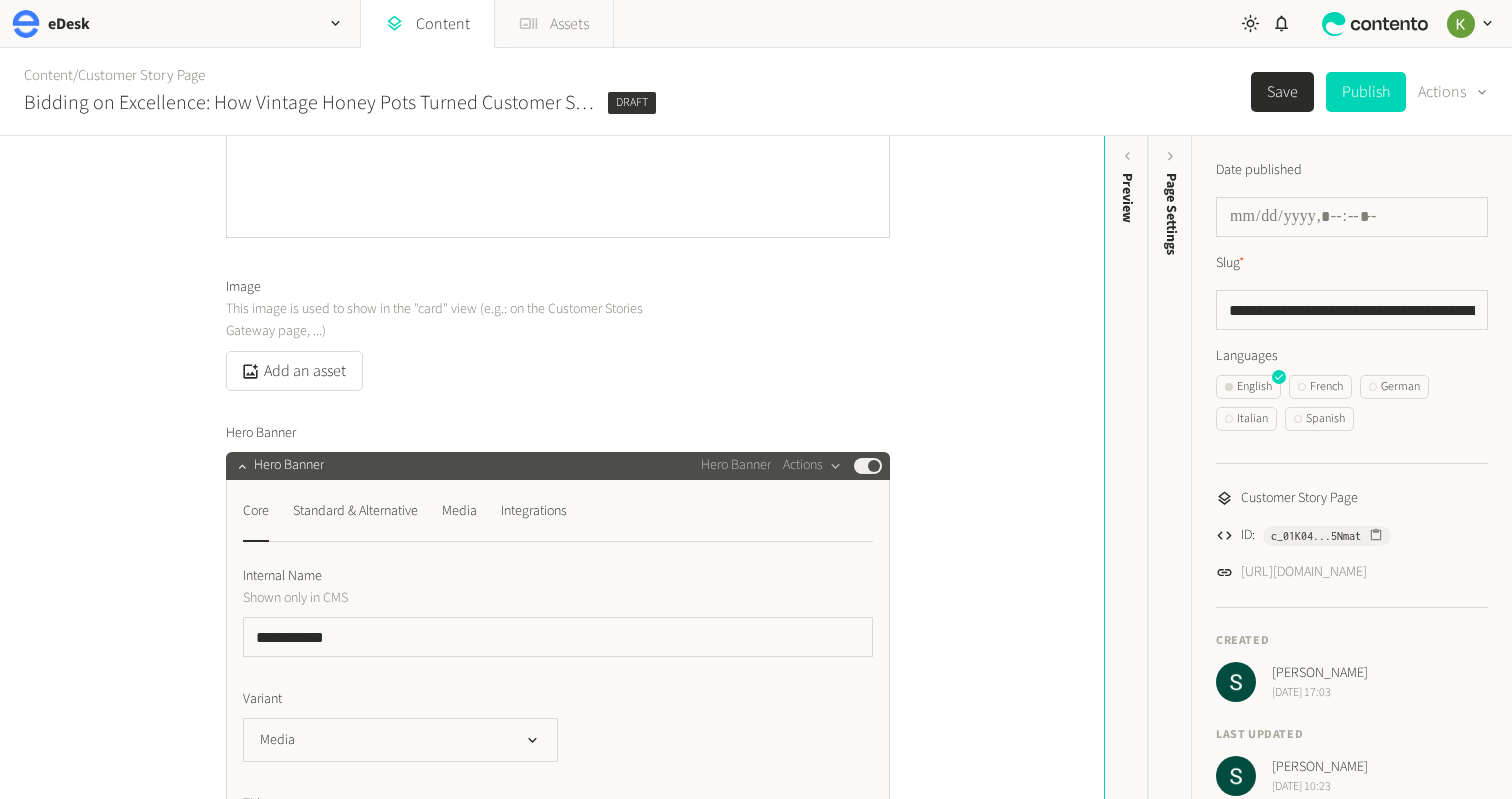 click on "Assets" 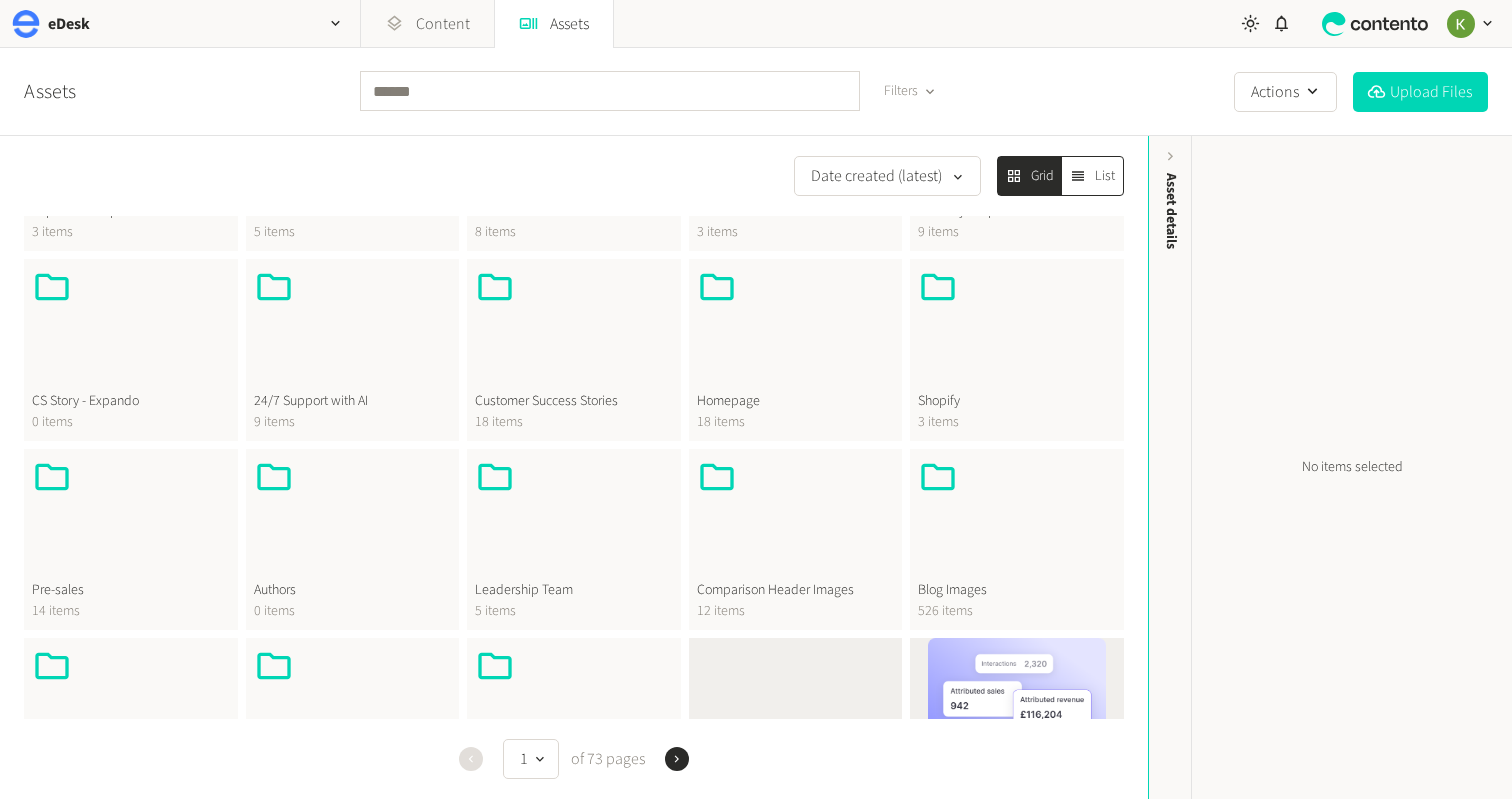 scroll, scrollTop: 313, scrollLeft: 0, axis: vertical 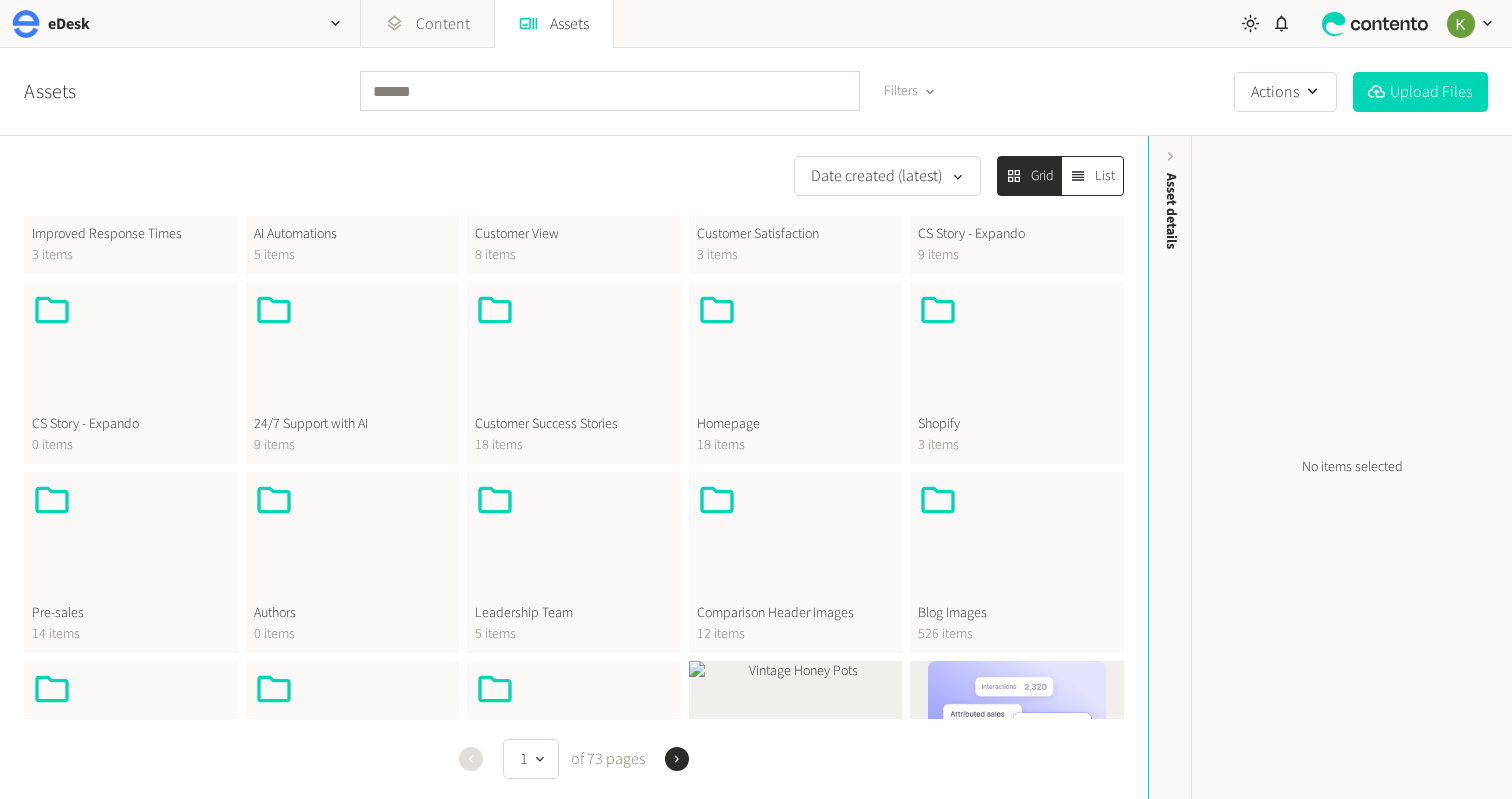 click 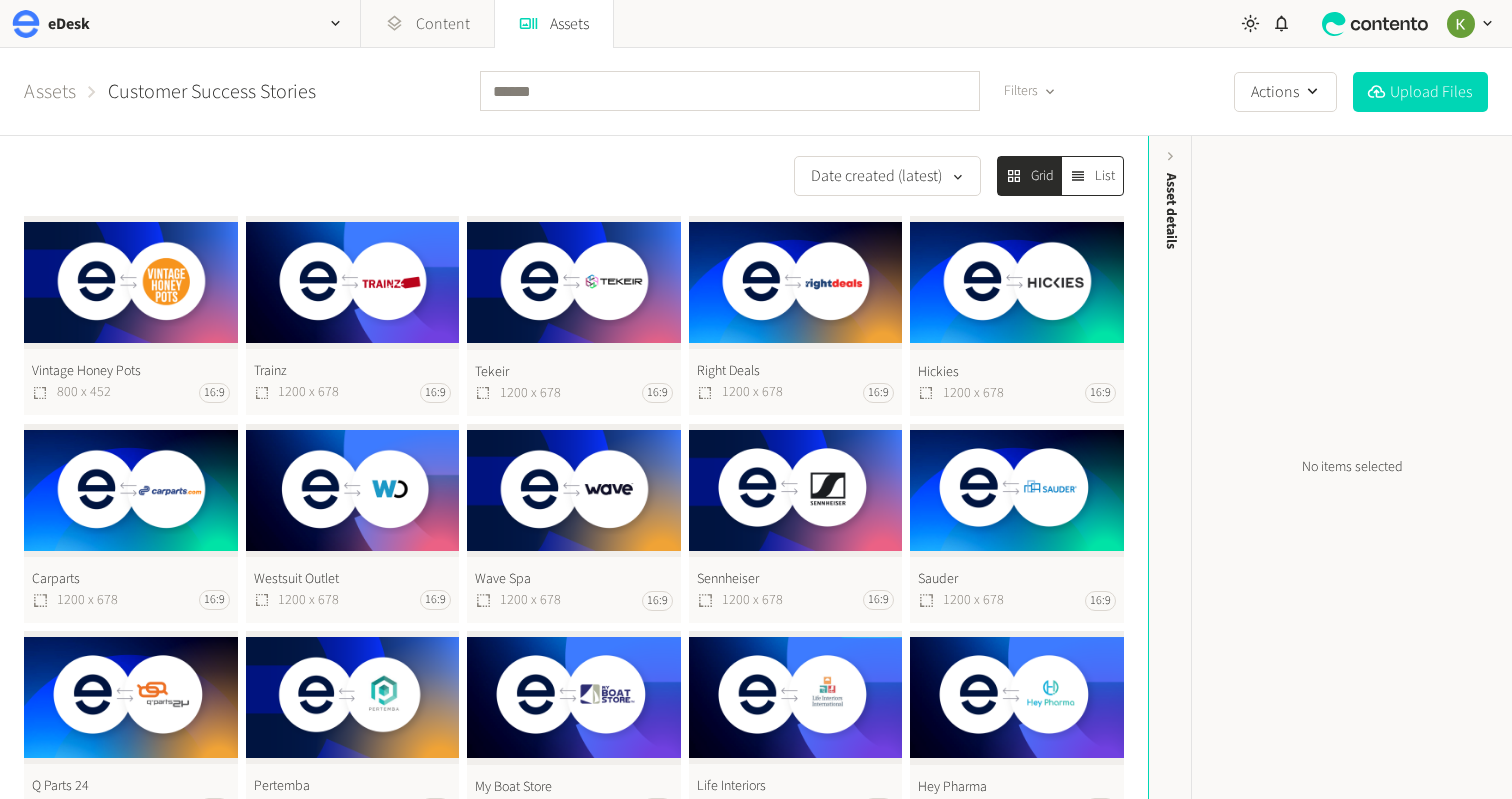 click on "Vintage Honey Pots  800 x 452 16:9" 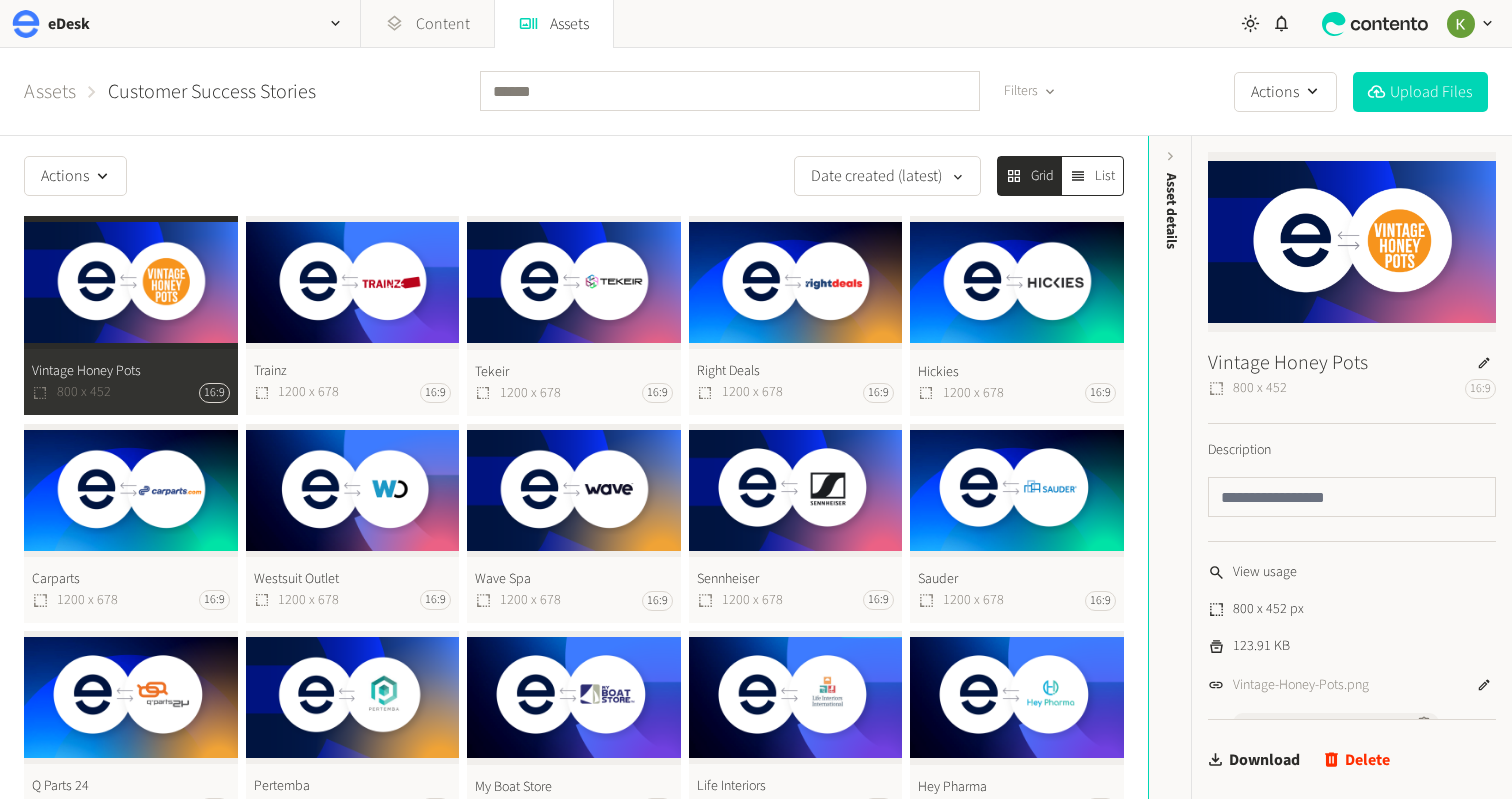 scroll, scrollTop: 16, scrollLeft: 0, axis: vertical 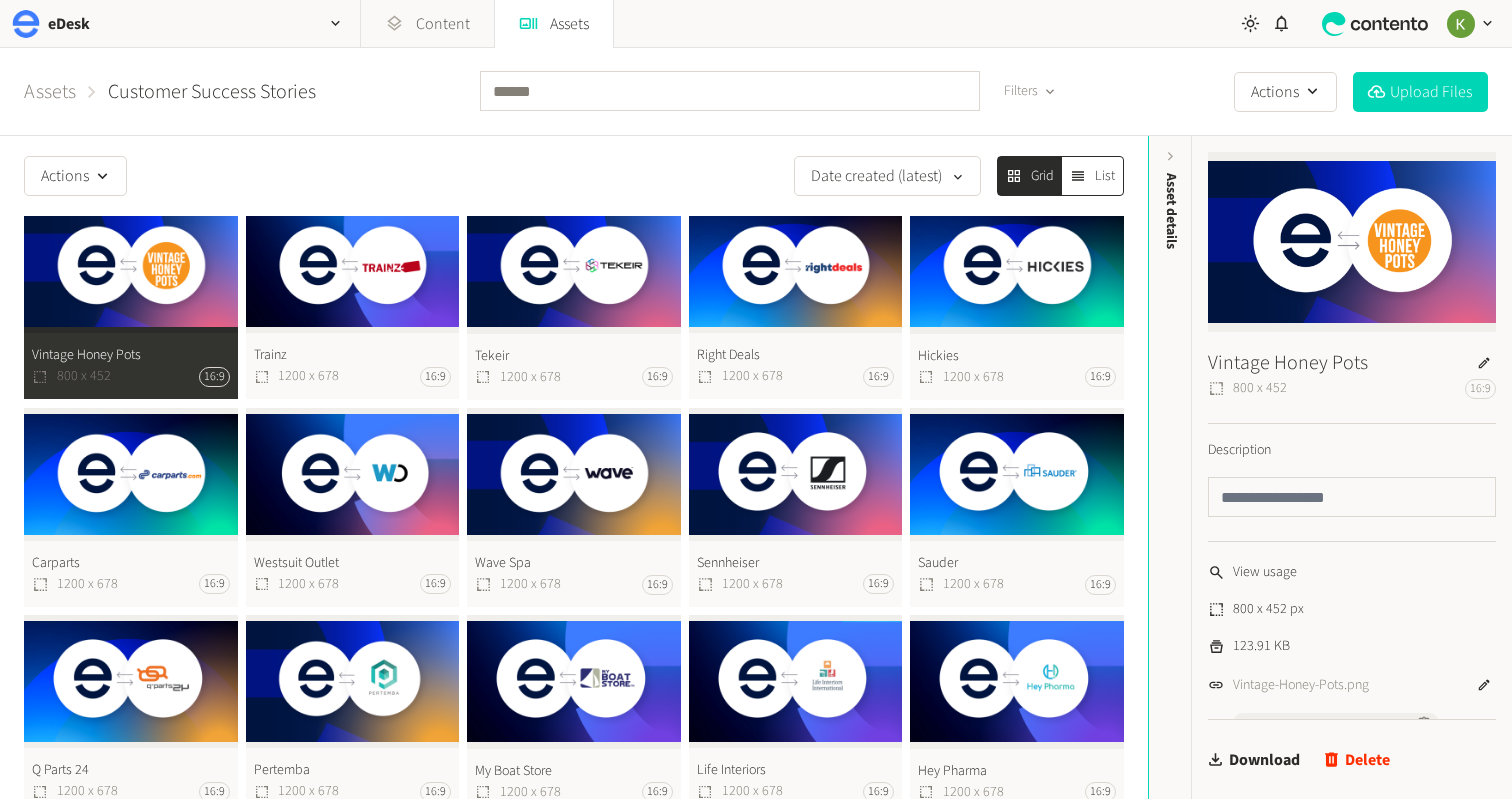 drag, startPoint x: 430, startPoint y: 28, endPoint x: 533, endPoint y: 112, distance: 132.90974 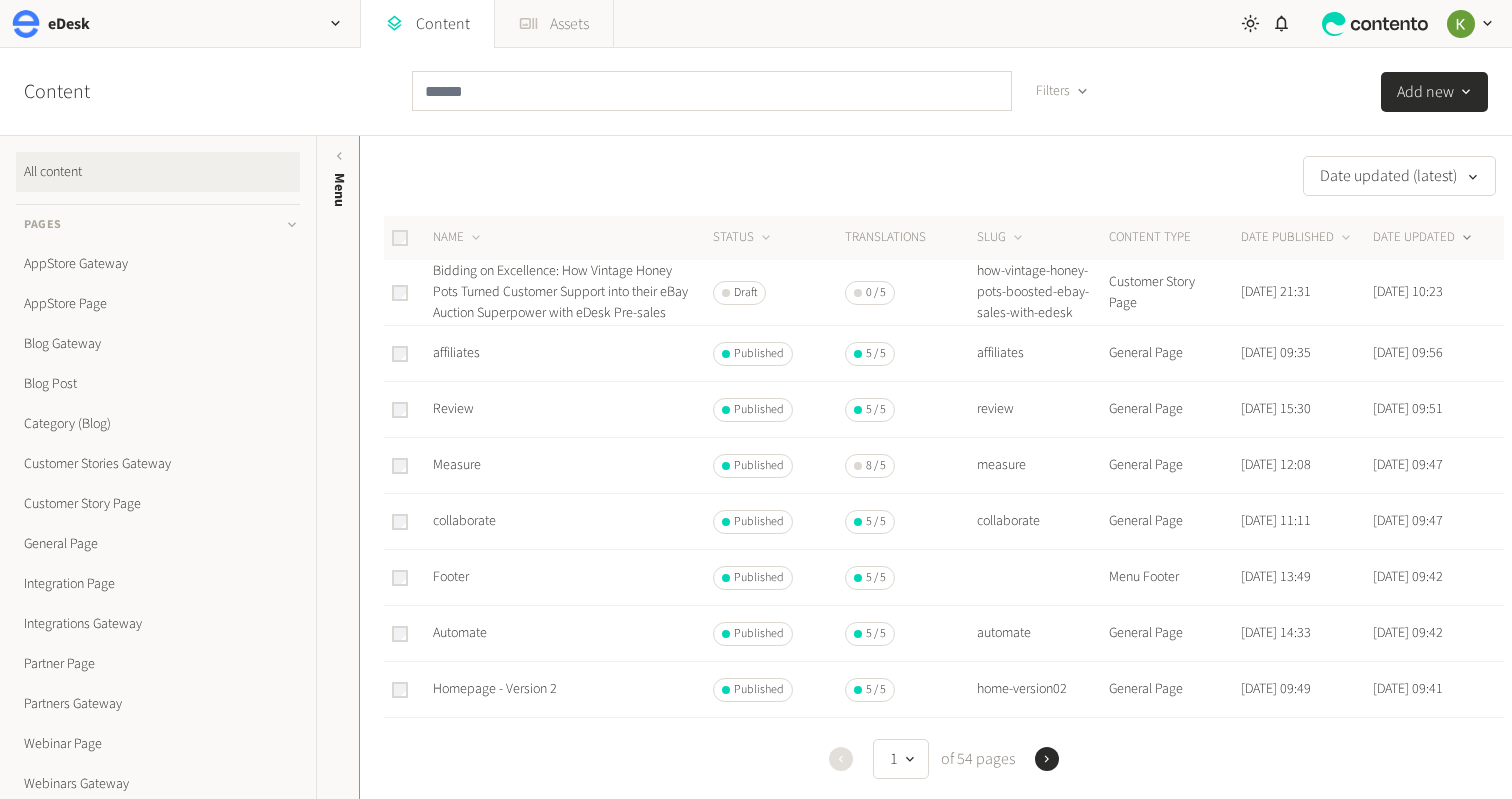 click on "Assets" 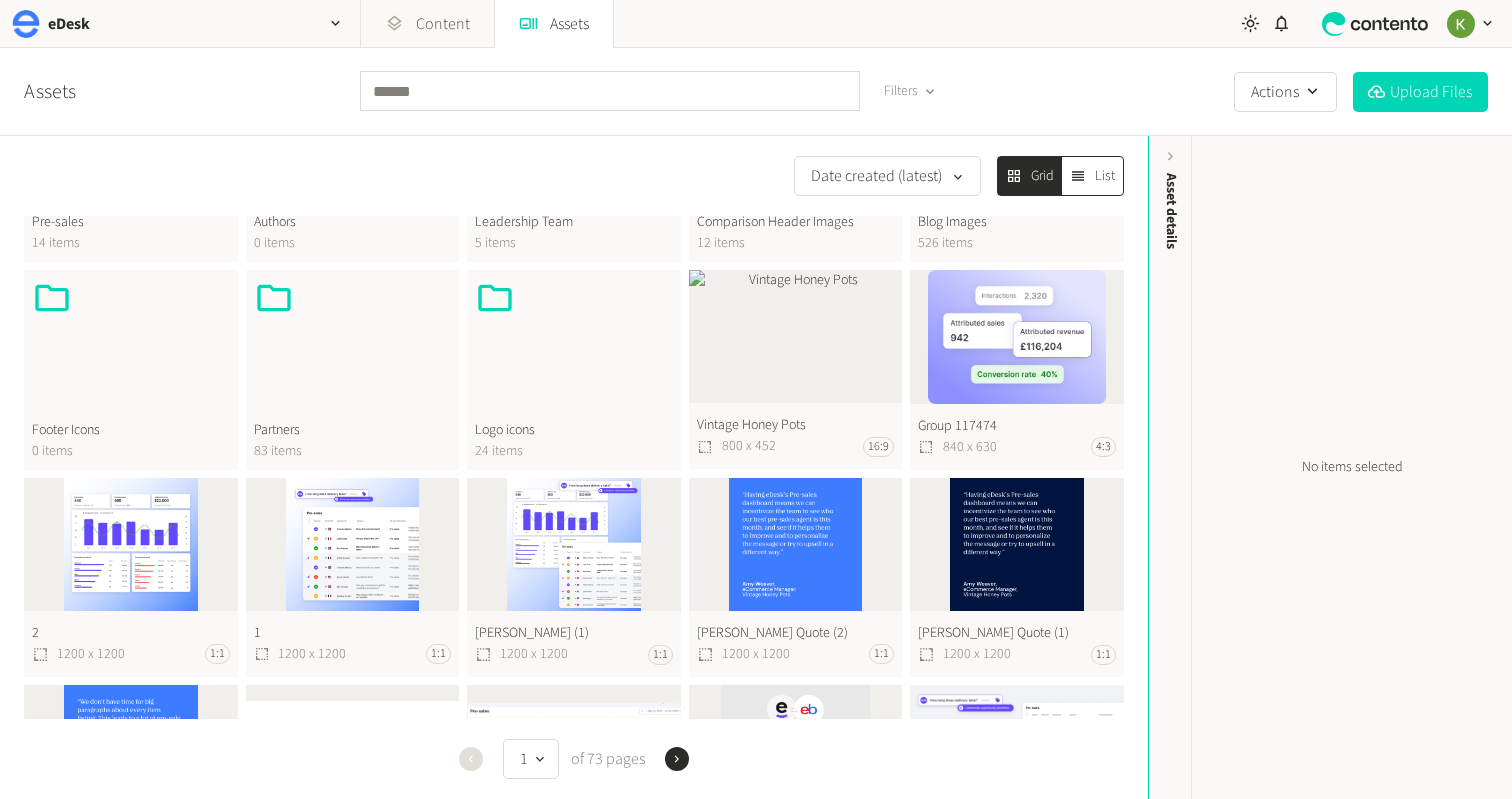 scroll, scrollTop: 742, scrollLeft: 0, axis: vertical 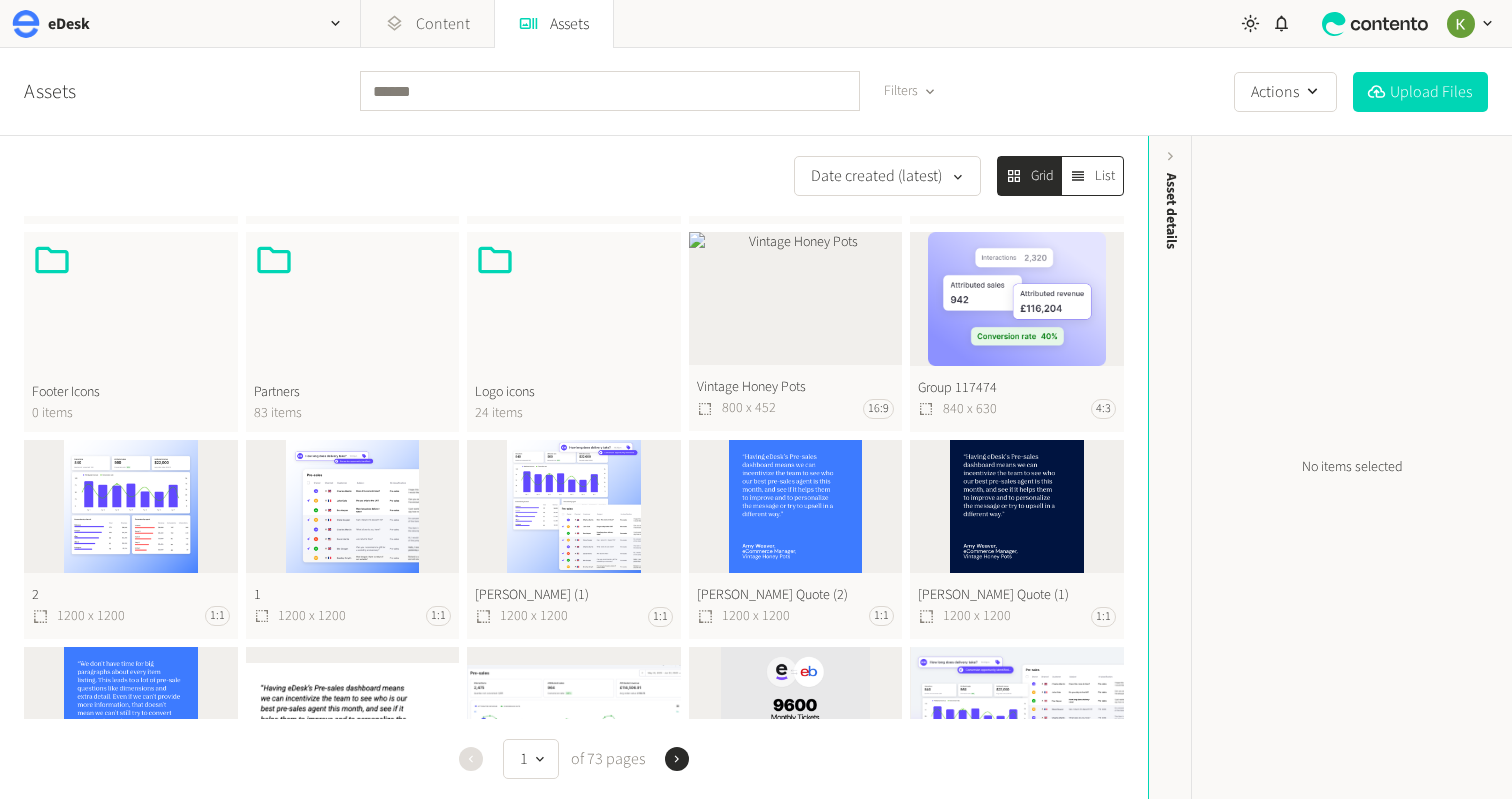 click on "Vintage Honey Pots  800 x 452 16:9" 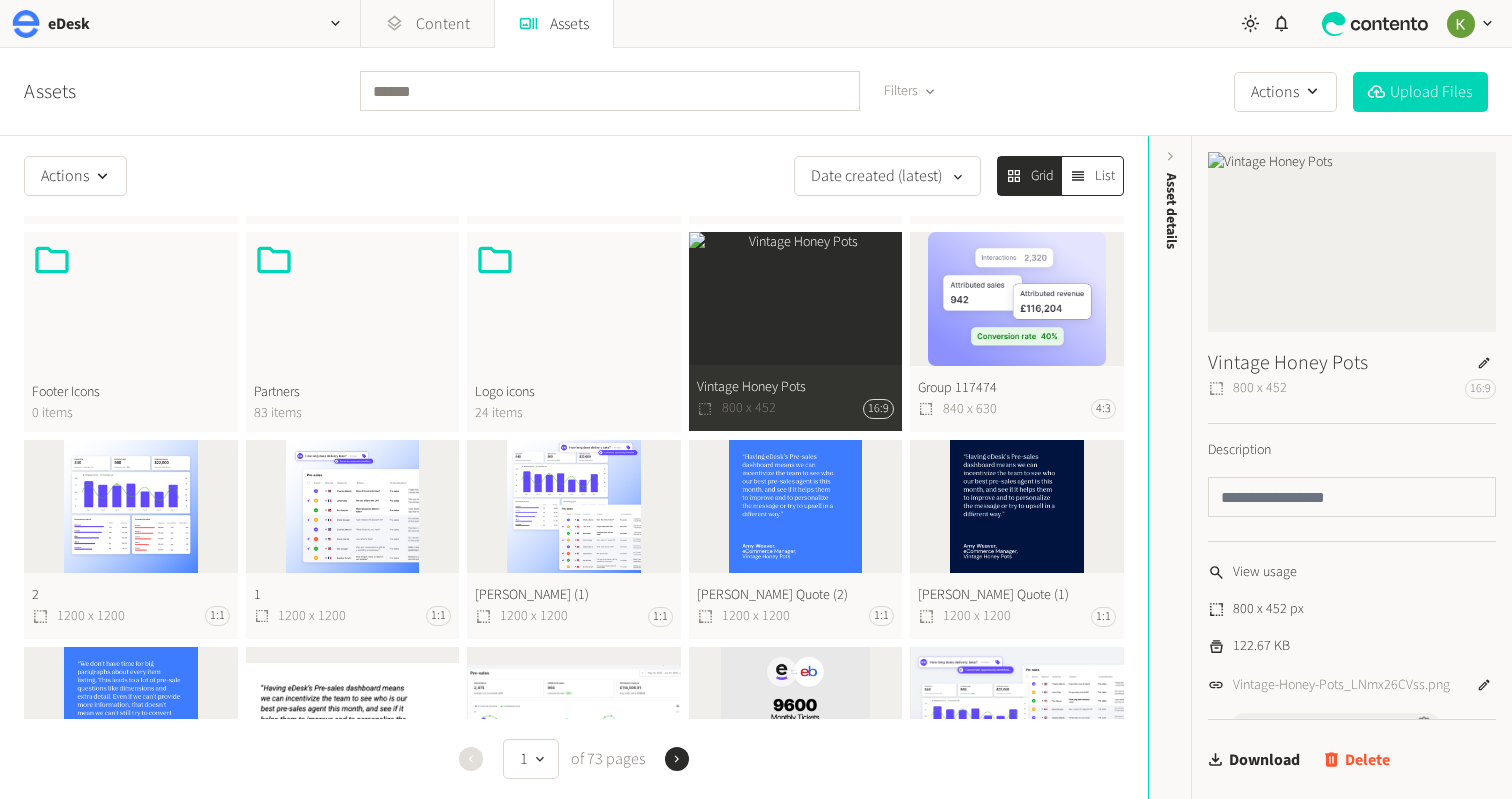 click on "Delete" 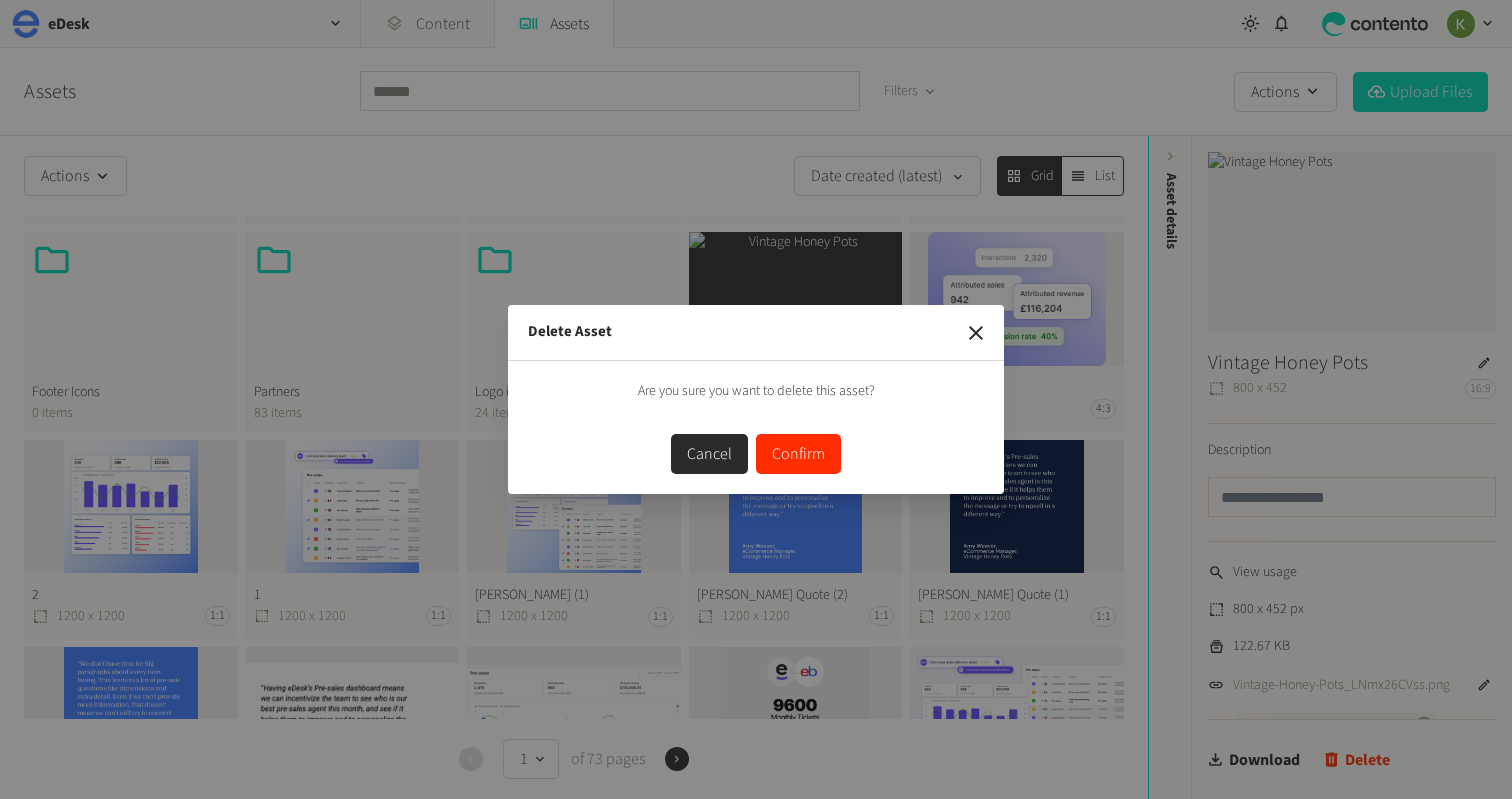 drag, startPoint x: 808, startPoint y: 458, endPoint x: 756, endPoint y: 416, distance: 66.8431 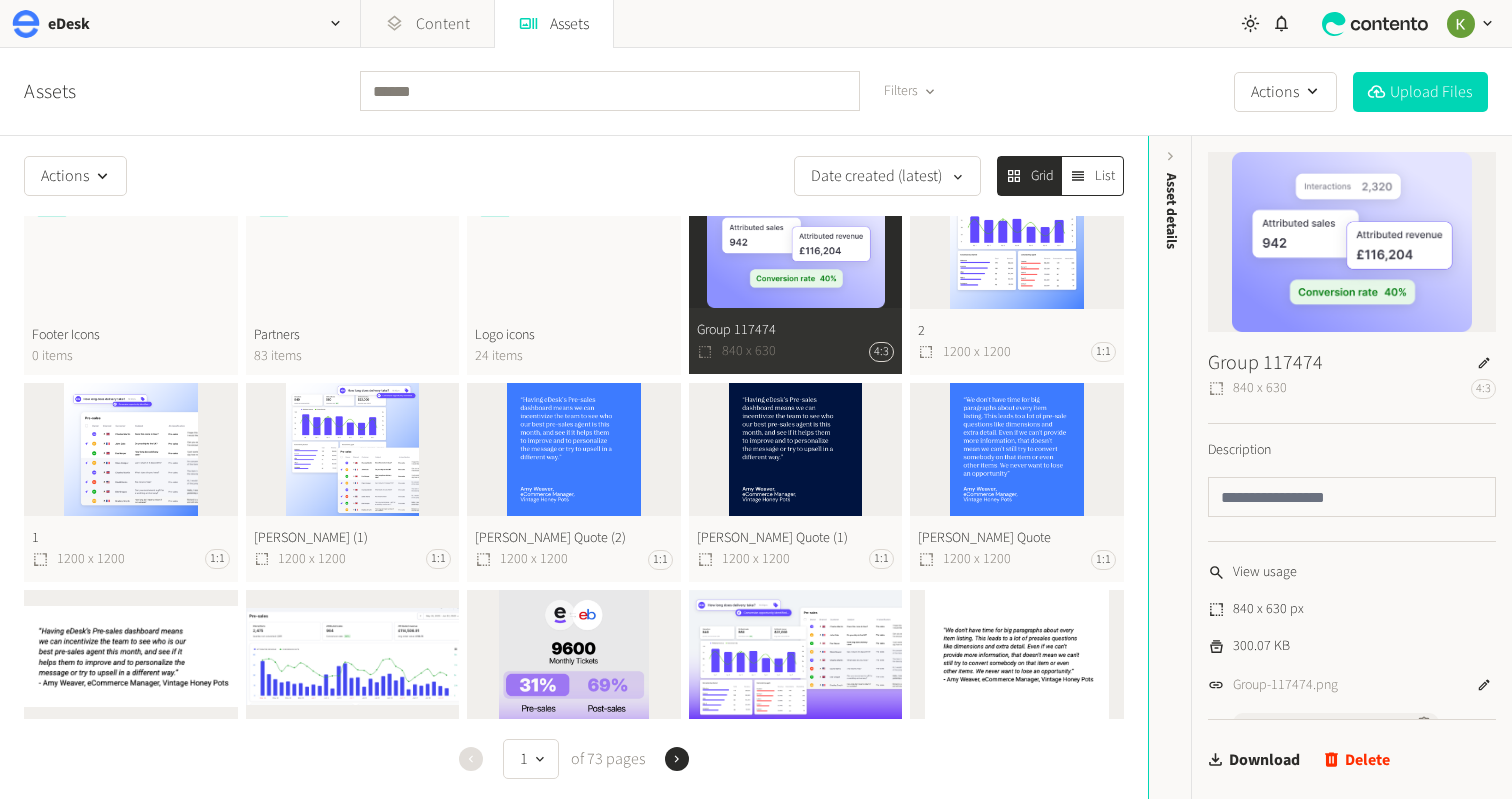 scroll, scrollTop: 918, scrollLeft: 0, axis: vertical 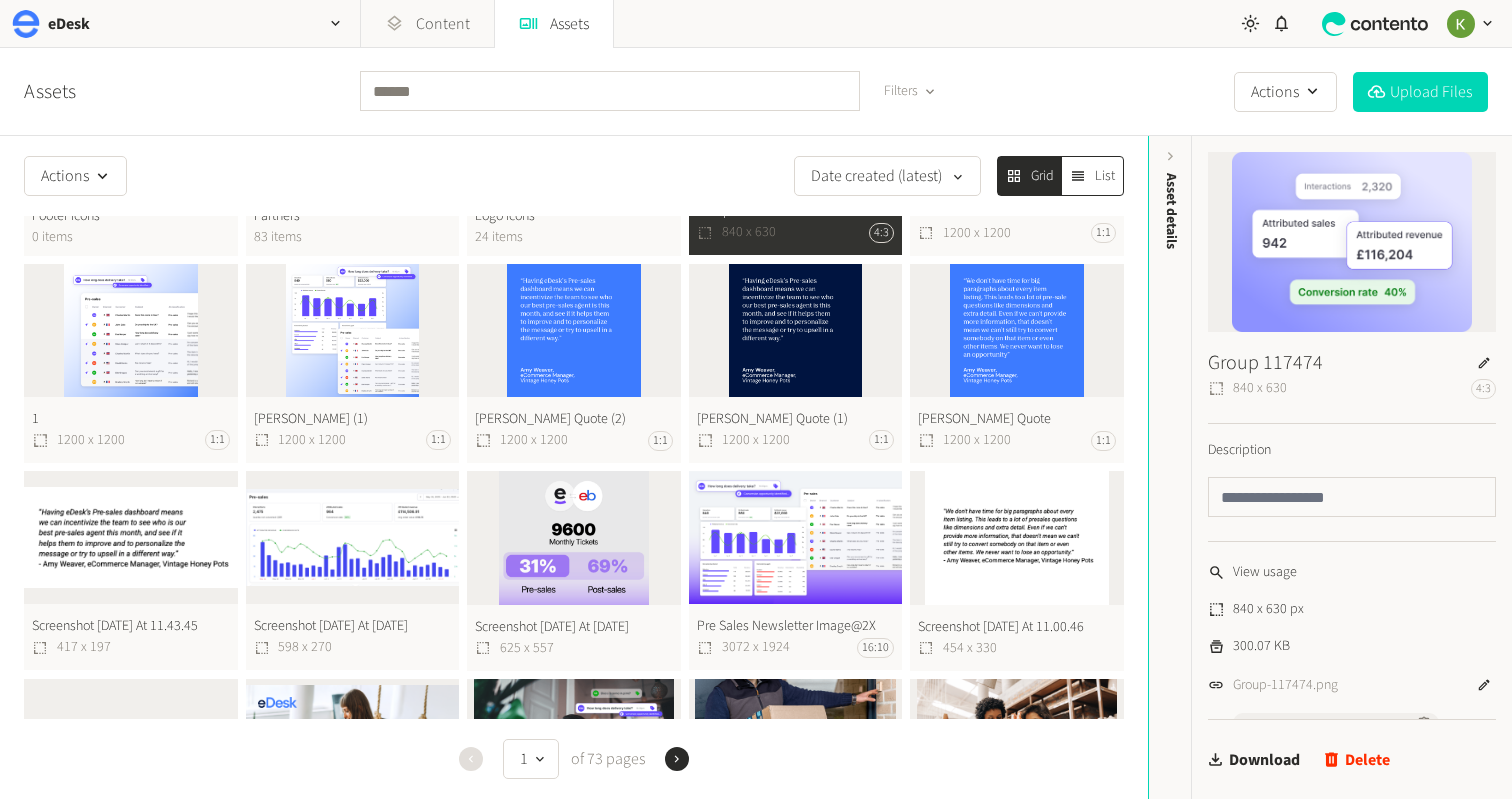 click on "Screenshot 2025 07 17 At 11.00.46  454 x 330" 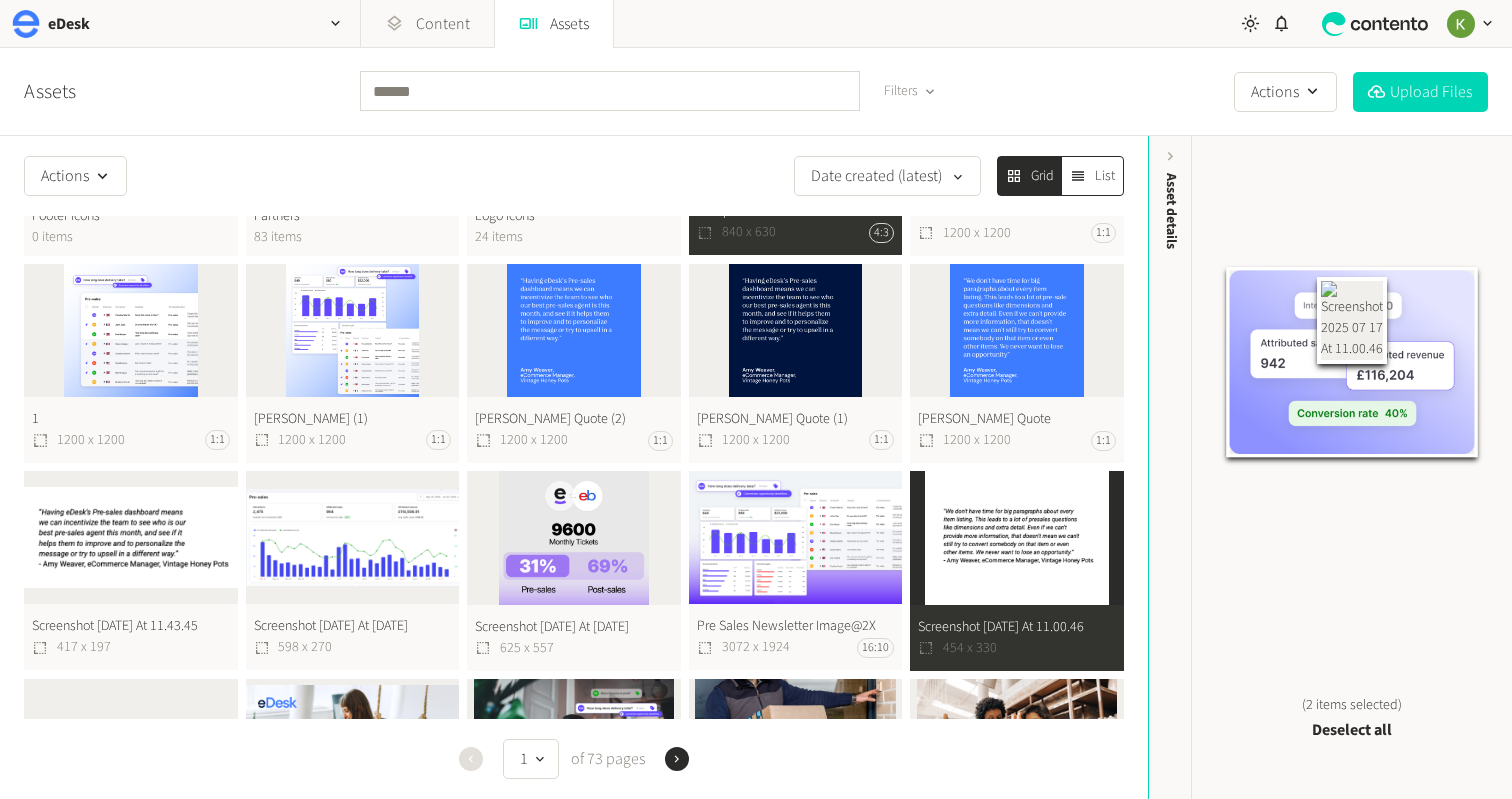 click on "Screenshot 2025 07 17 At 11.00.46  454 x 330" 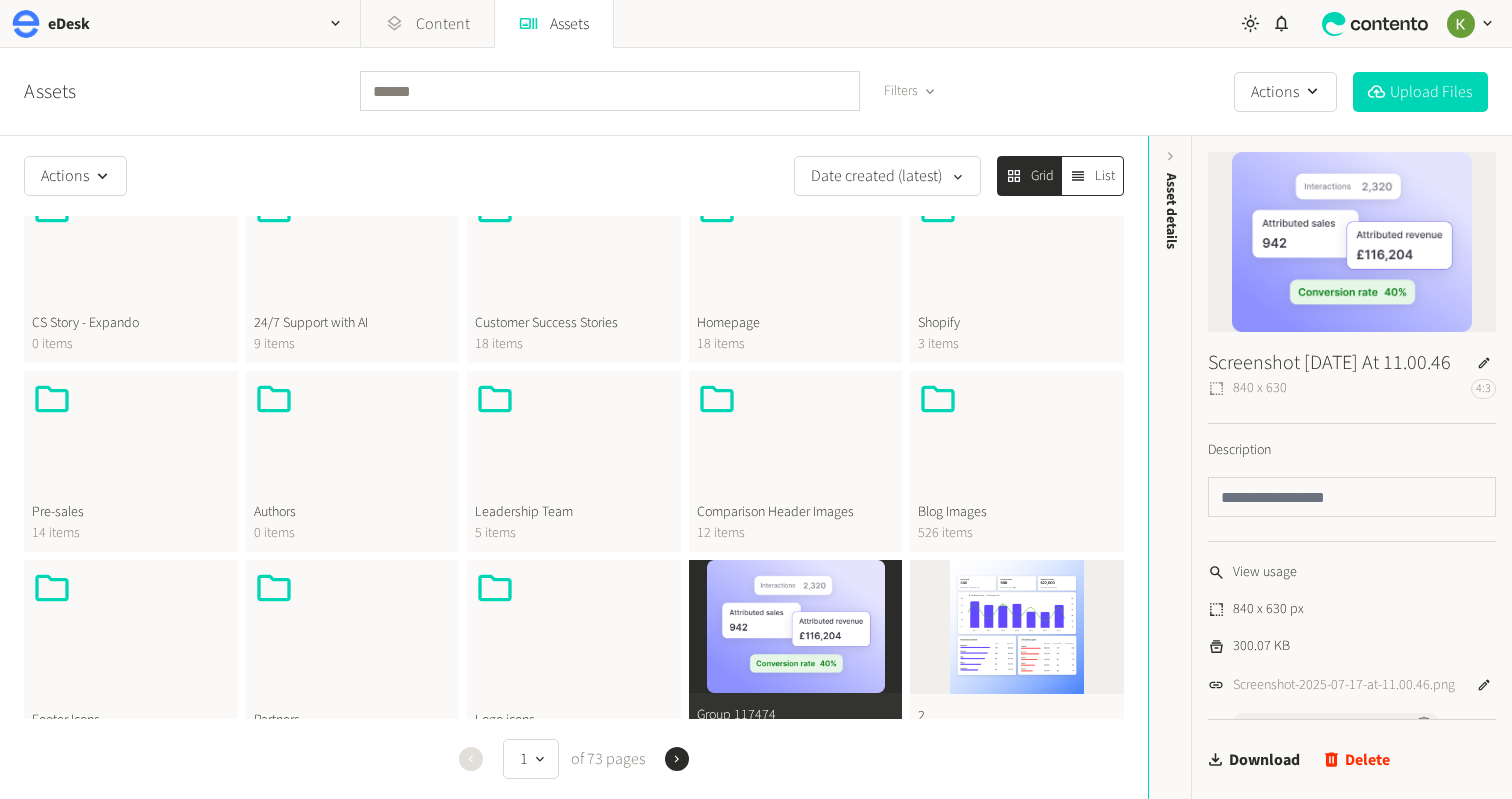 click on "Group 117474  840 x 630 4:3" 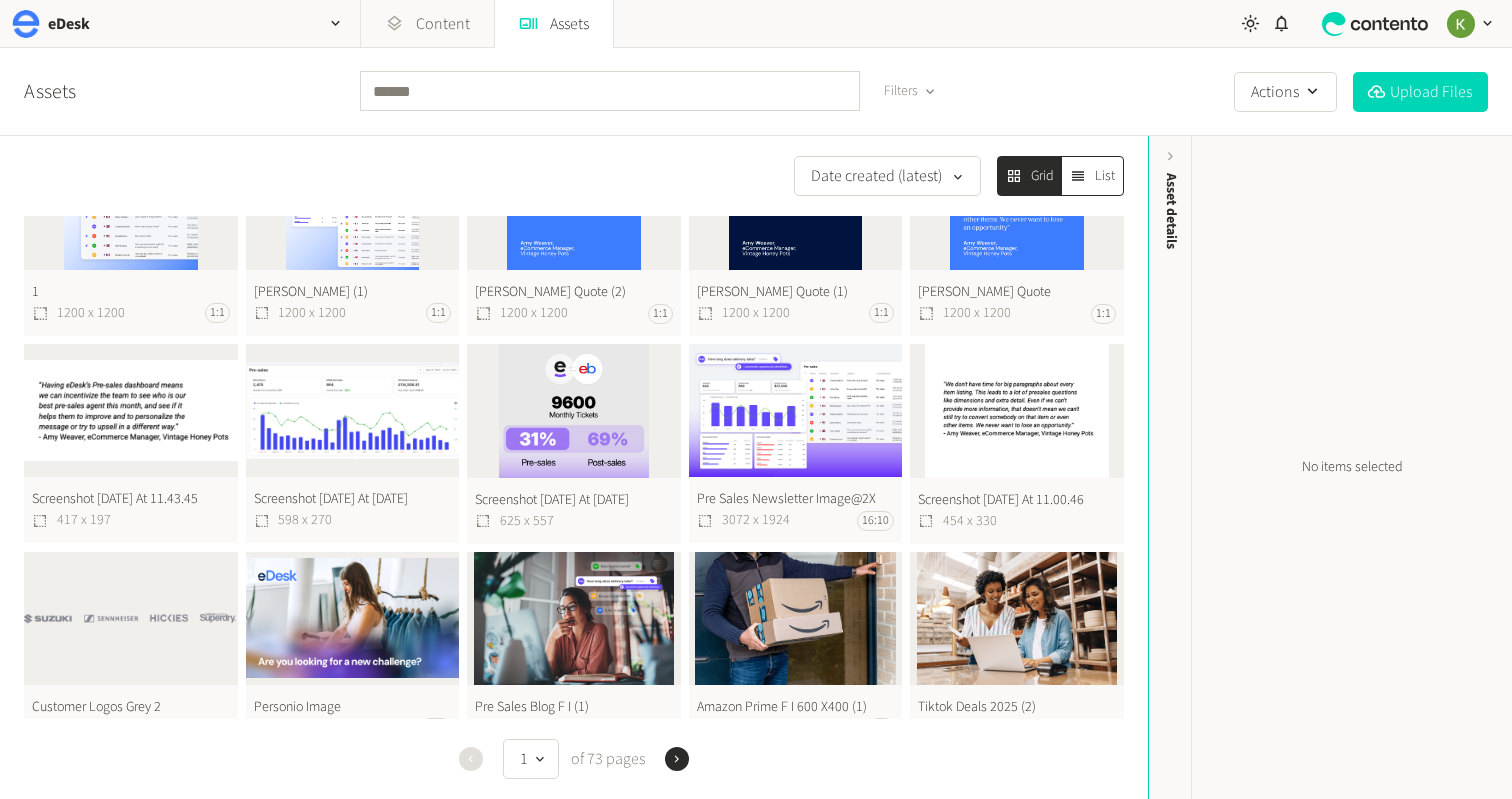 scroll, scrollTop: 1087, scrollLeft: 0, axis: vertical 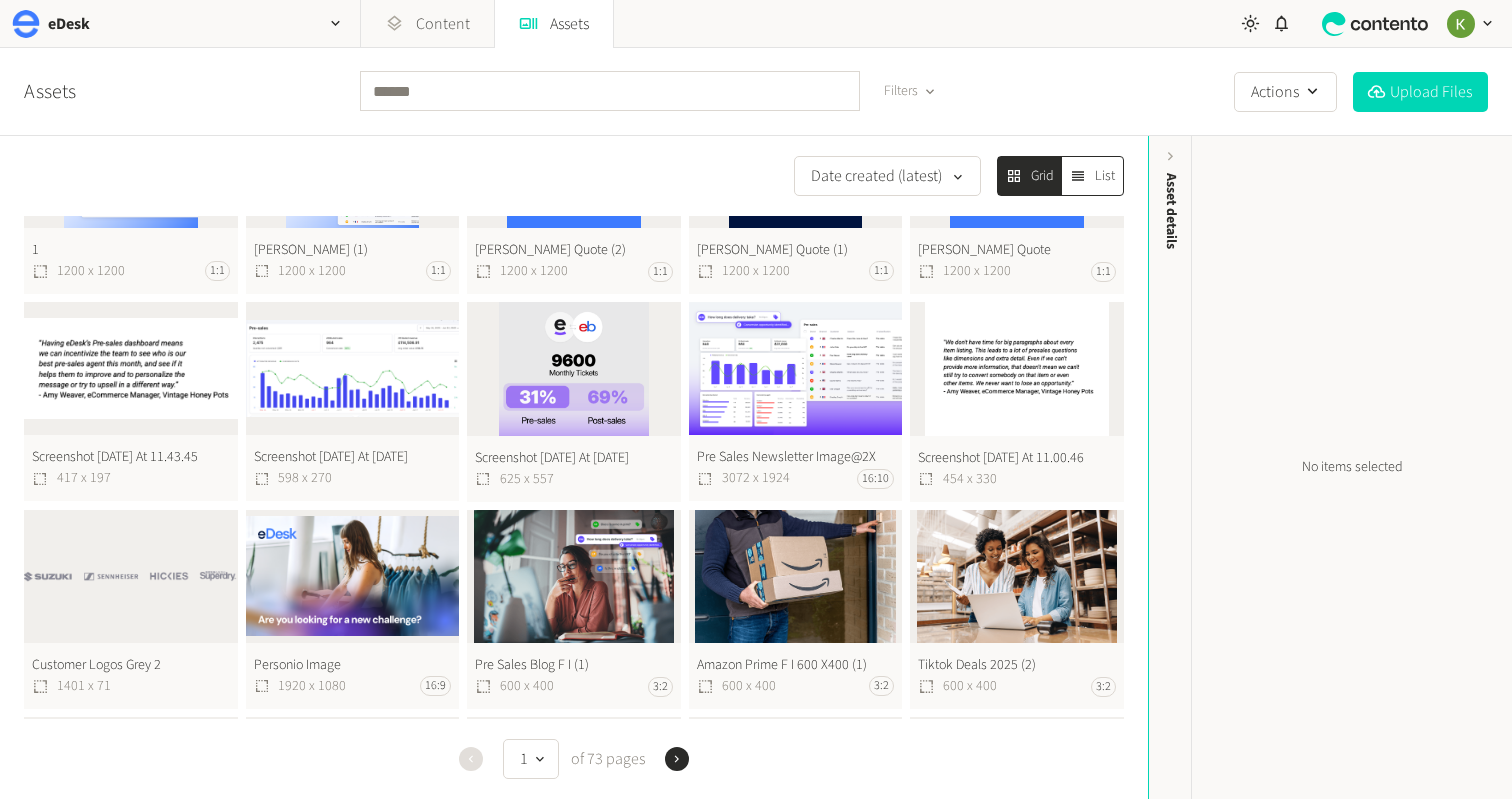 click on "Screenshot 2025 07 17 At 11.00.46  454 x 330" 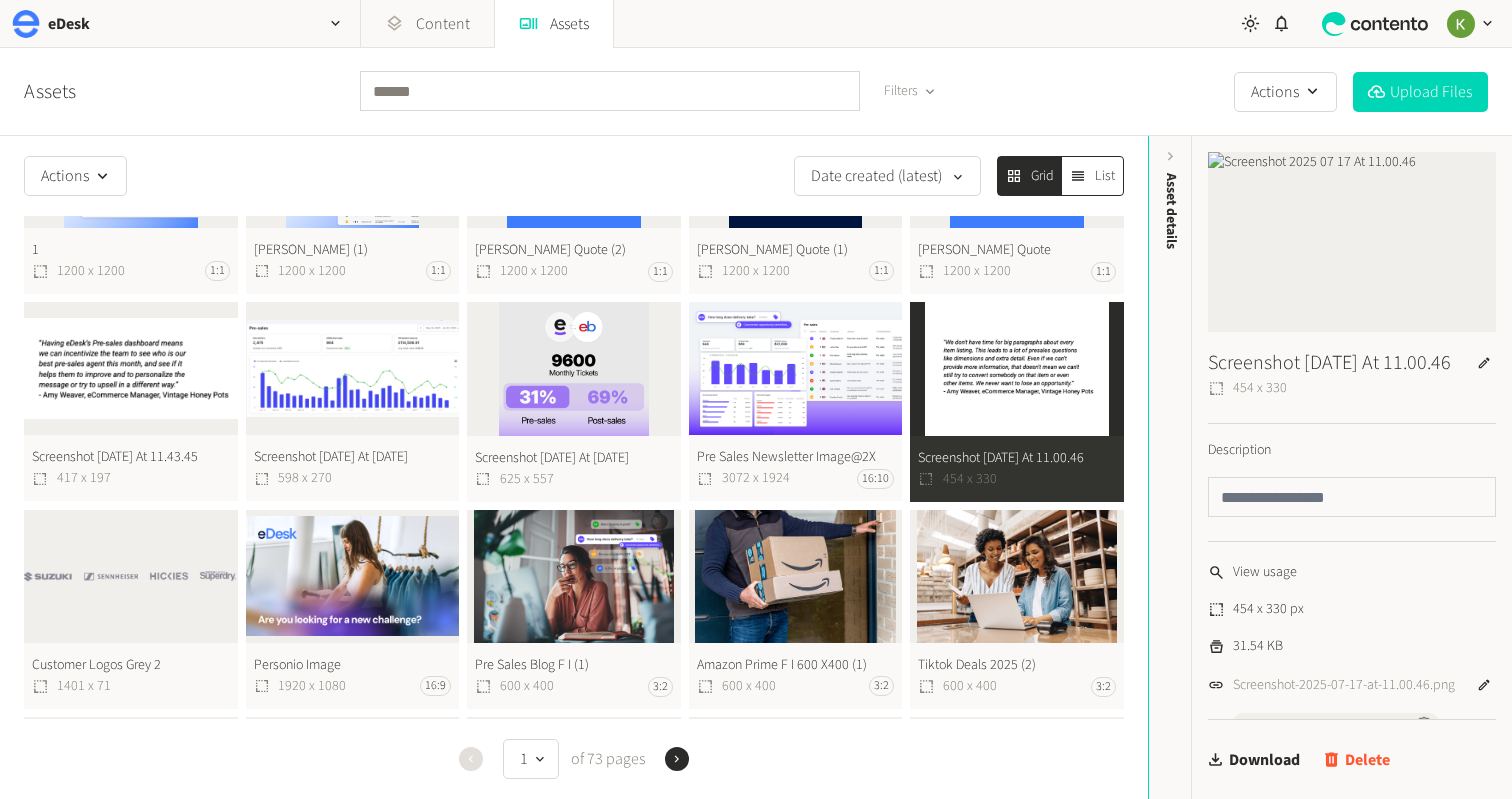 click on "Delete" 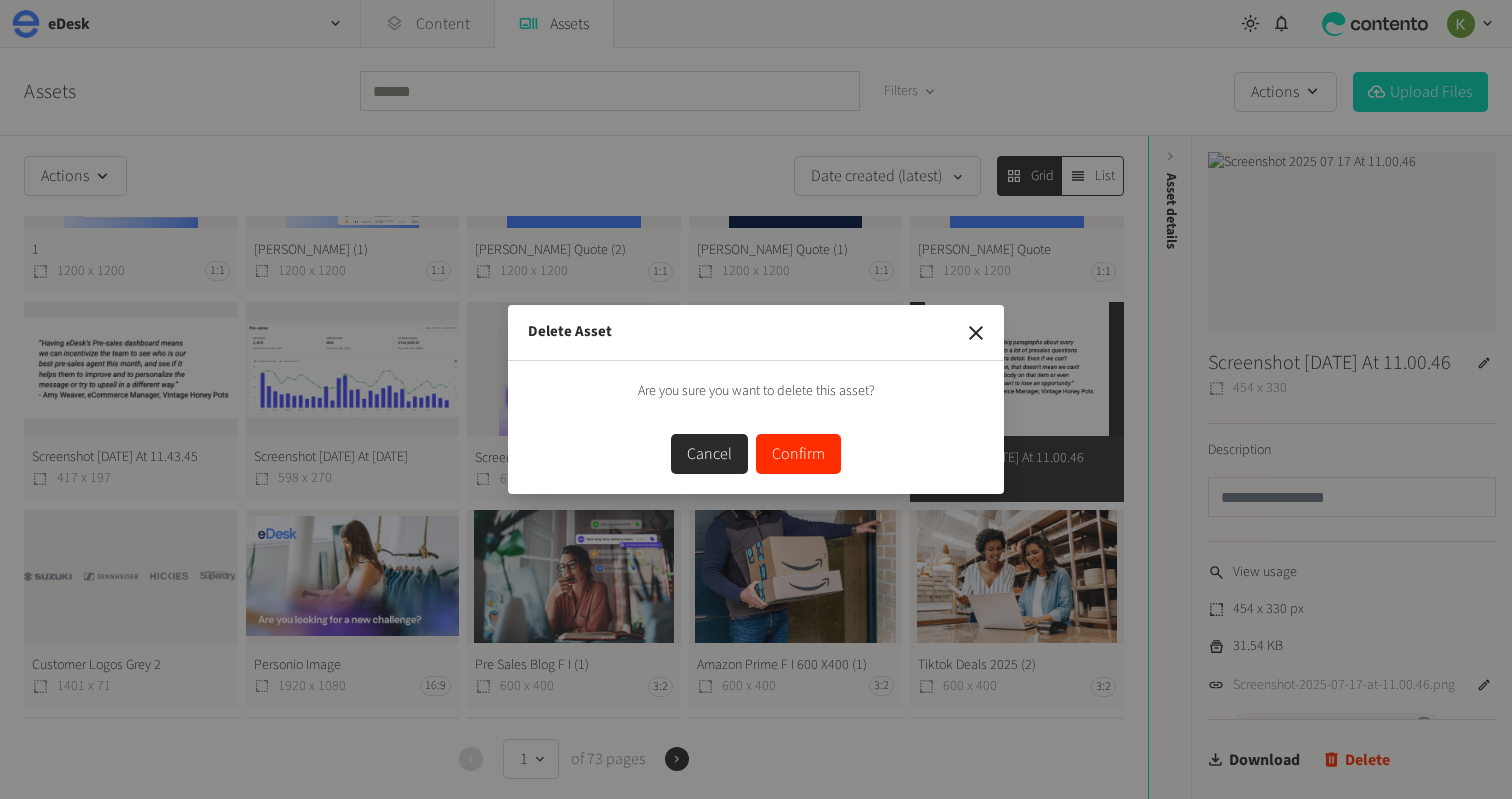 click on "Confirm" at bounding box center [798, 454] 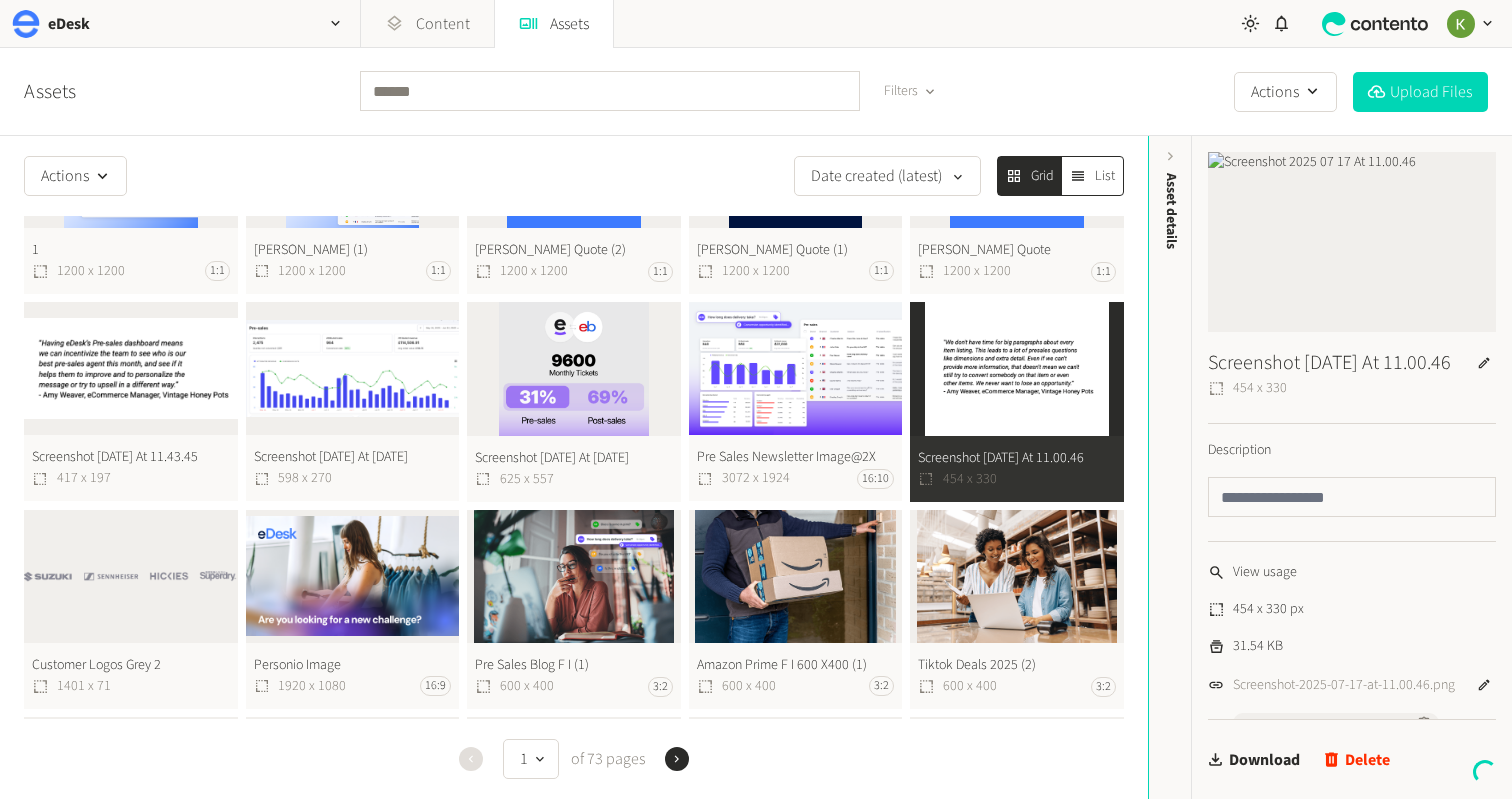 click on "Screenshot 2025 07 17 At 11.43.45  417 x 197" 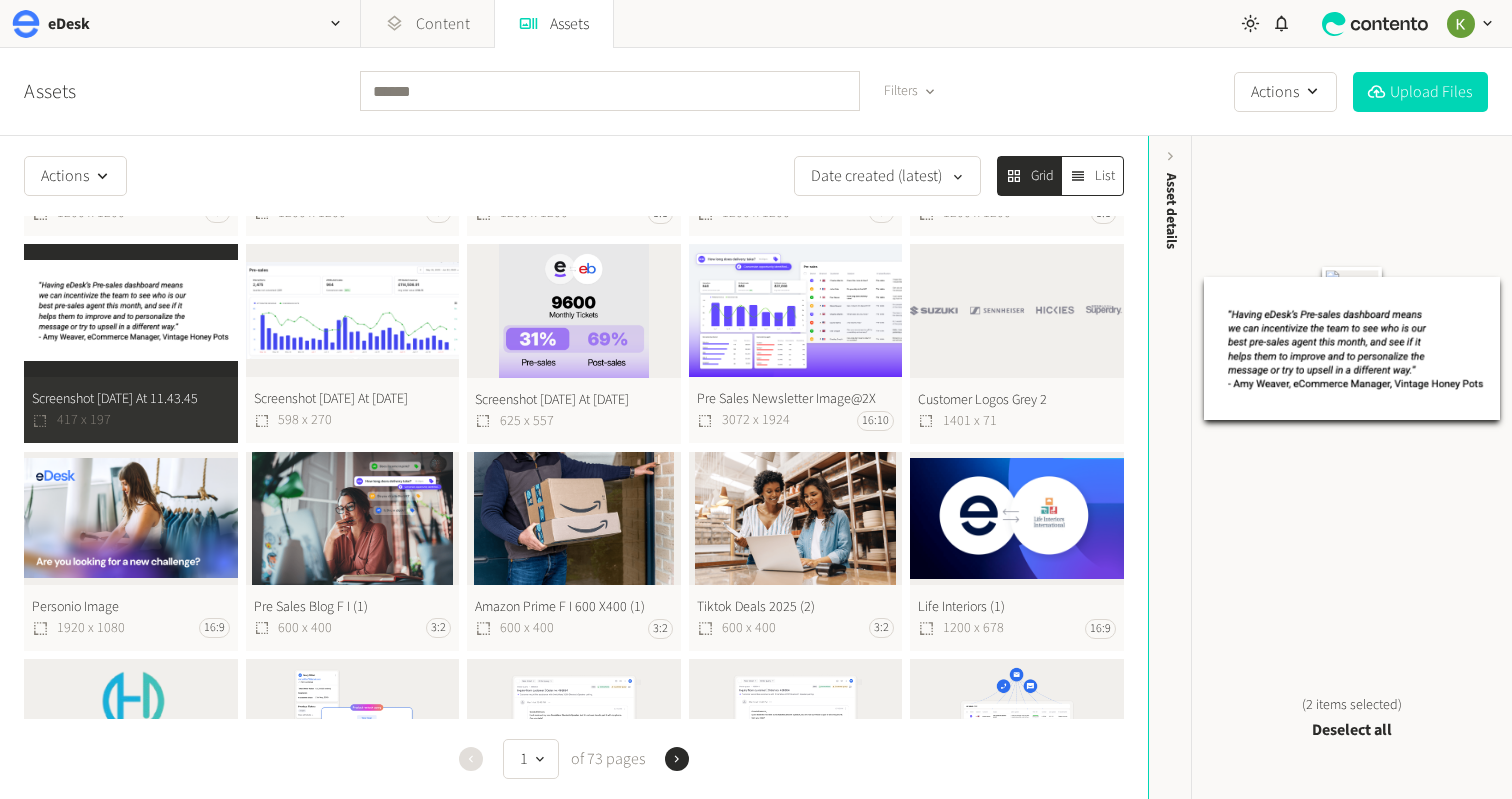 scroll, scrollTop: 894, scrollLeft: 0, axis: vertical 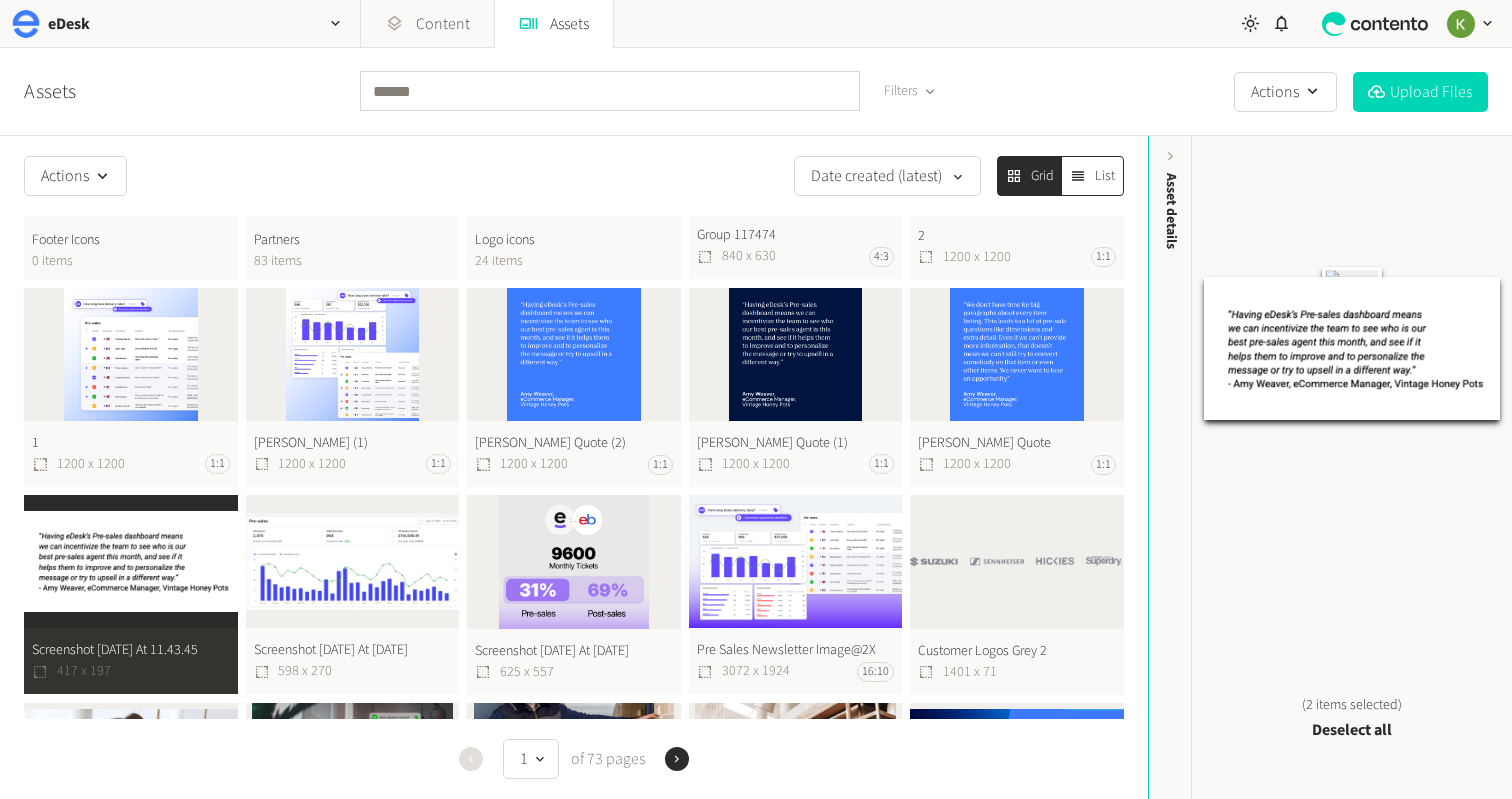 click on "Screenshot 2025 07 17 At 11.43.45  417 x 197" 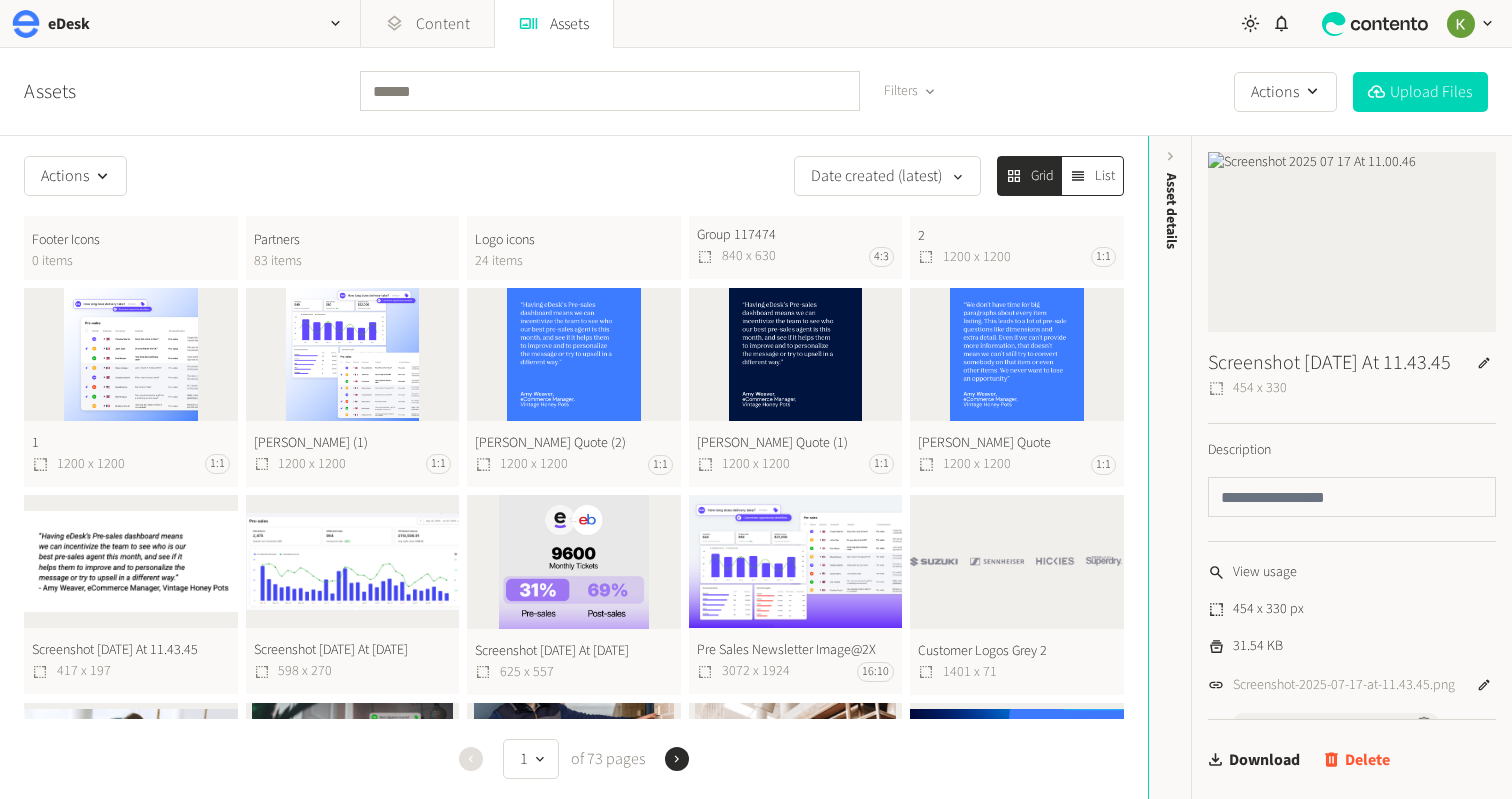 click on "Delete" 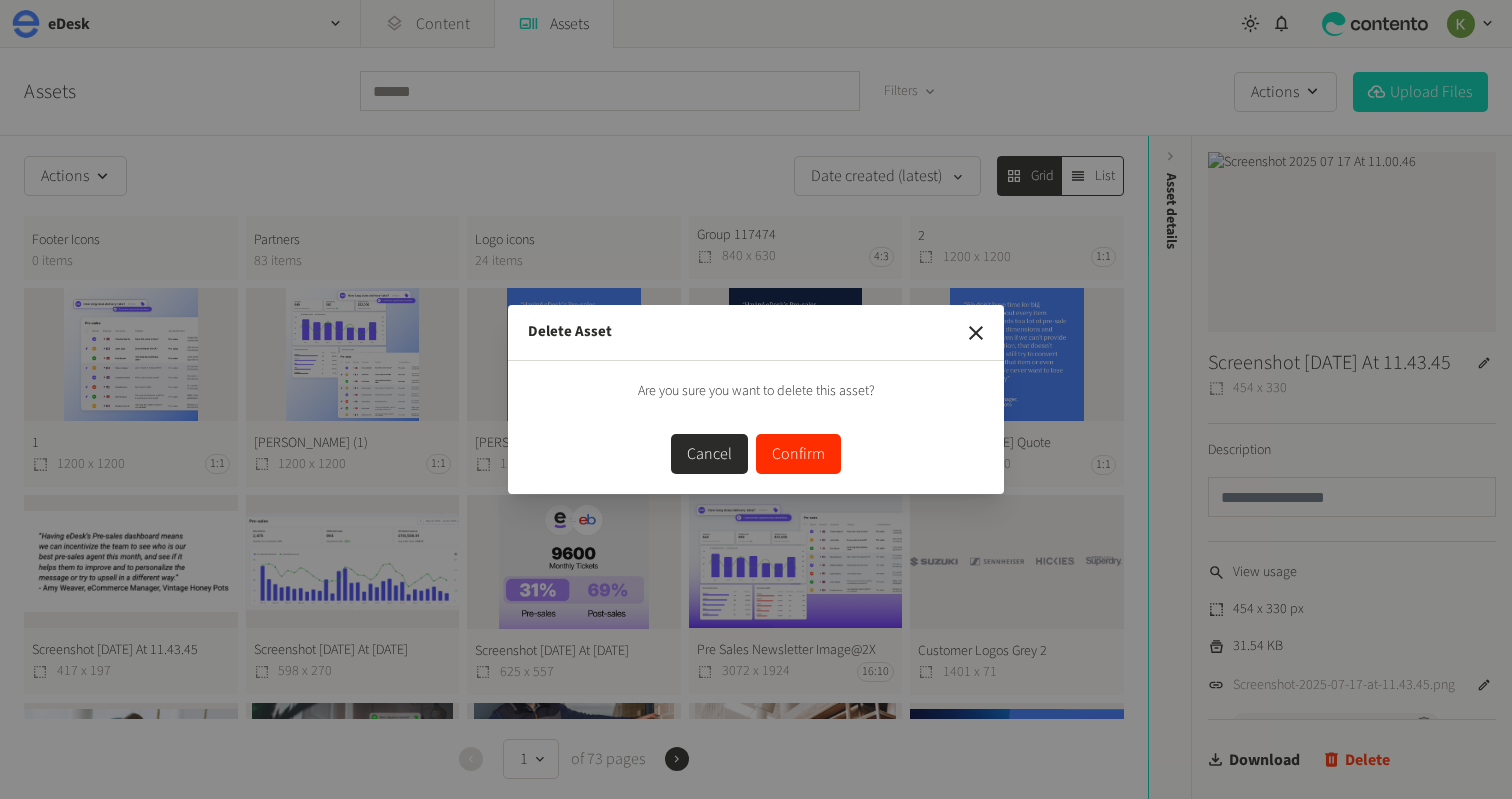 click on "Confirm" at bounding box center [798, 454] 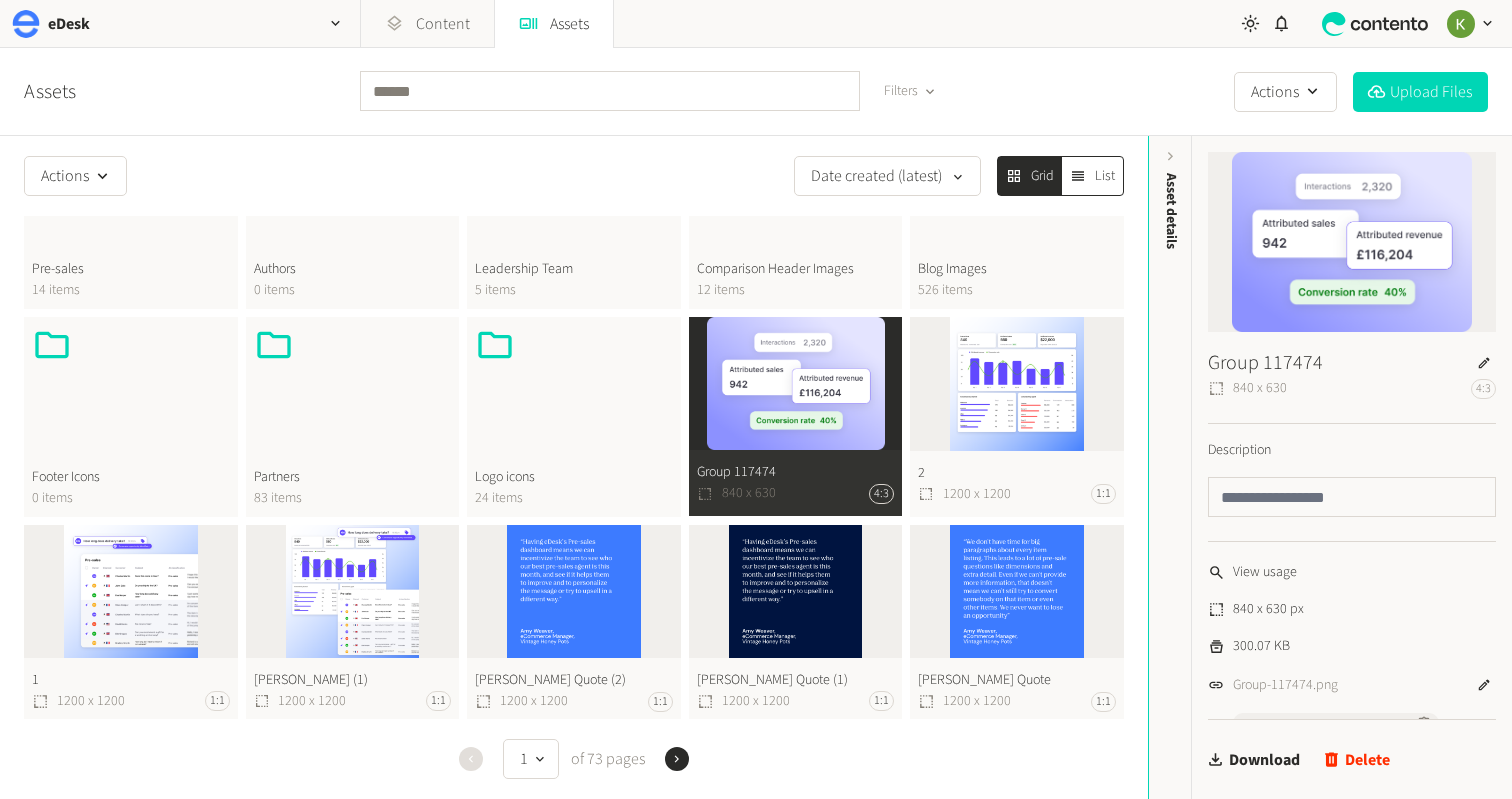 scroll, scrollTop: 557, scrollLeft: 0, axis: vertical 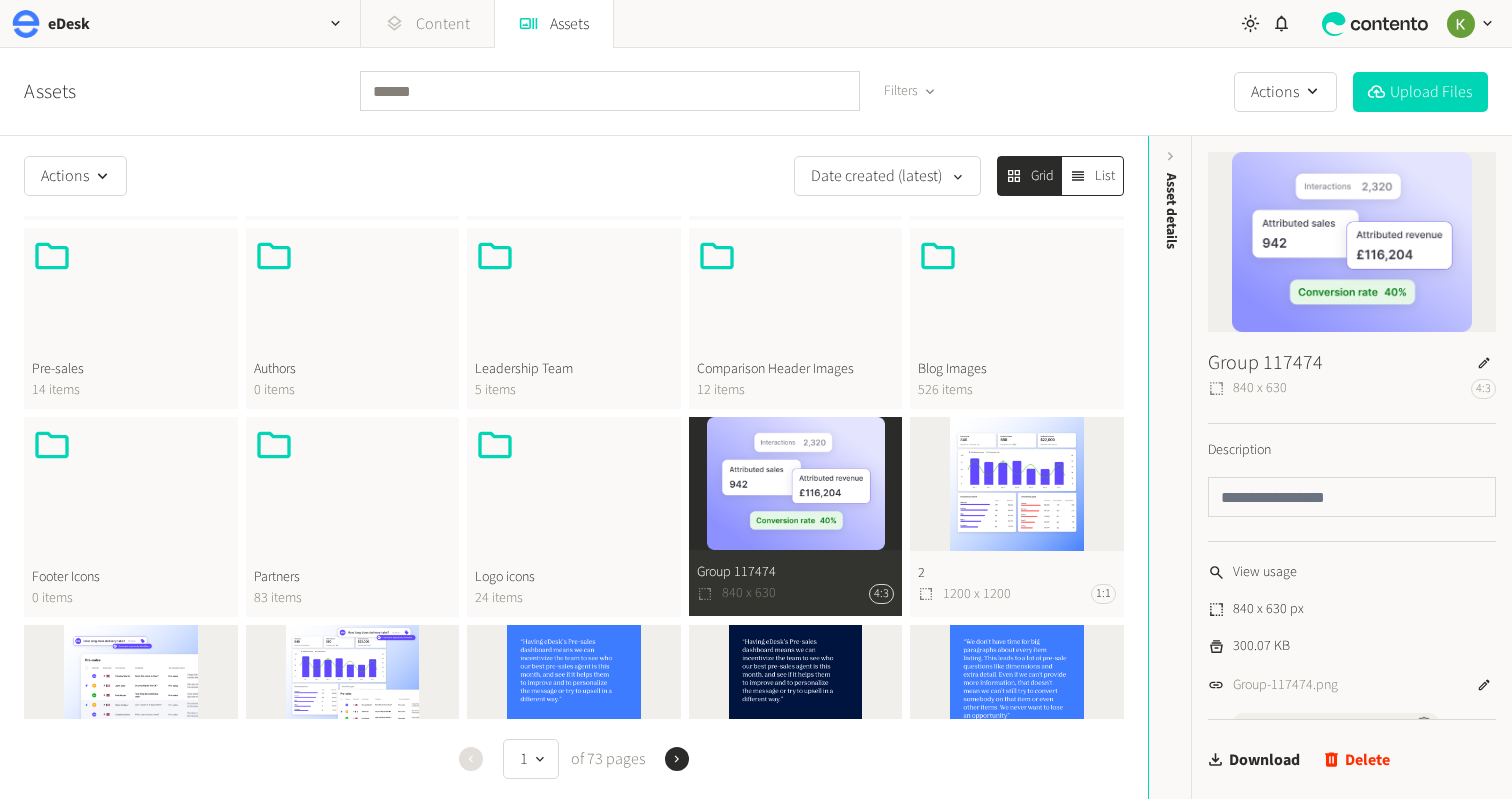 drag, startPoint x: 462, startPoint y: 16, endPoint x: 452, endPoint y: 21, distance: 11.18034 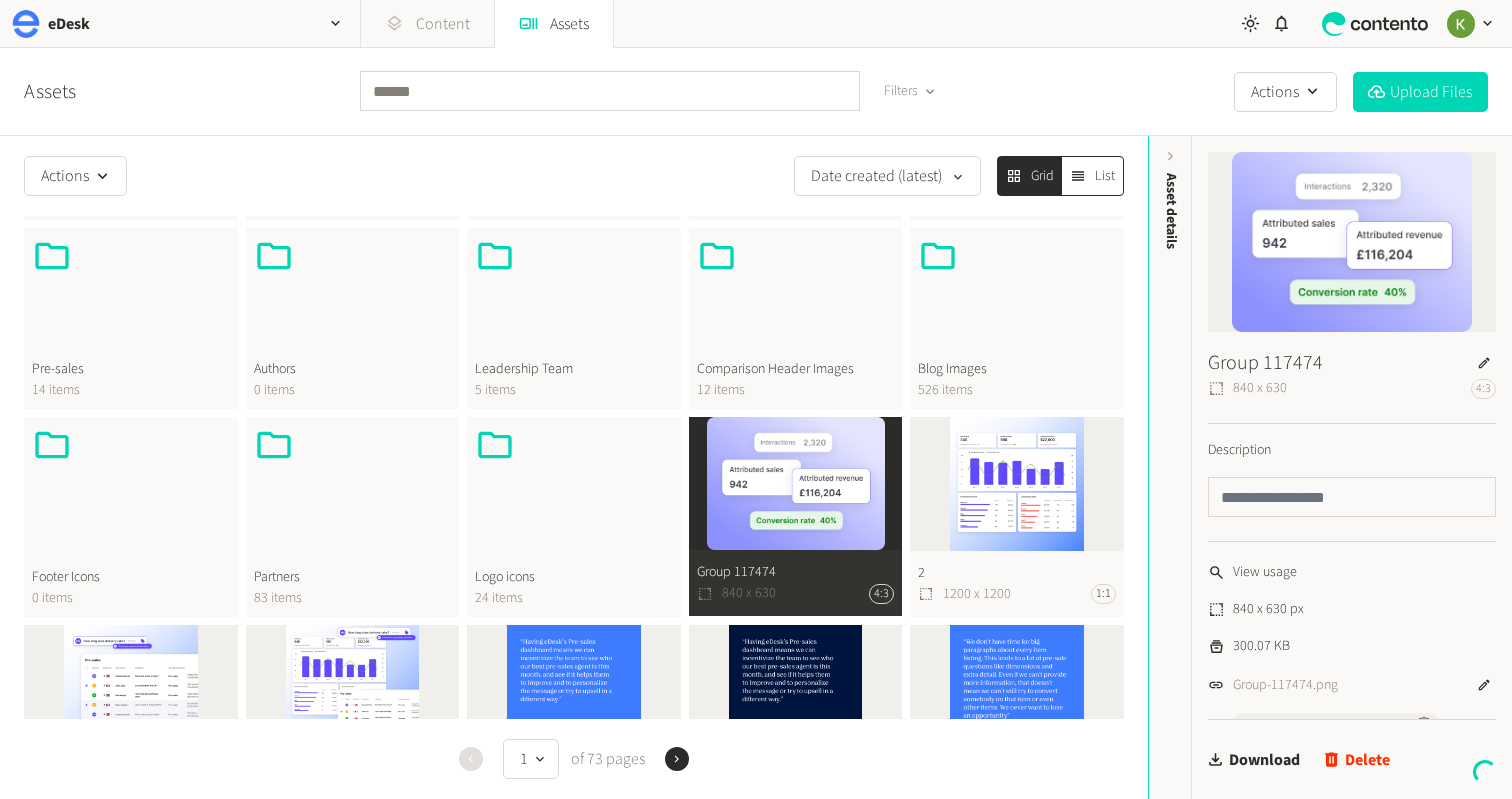 click on "Content" 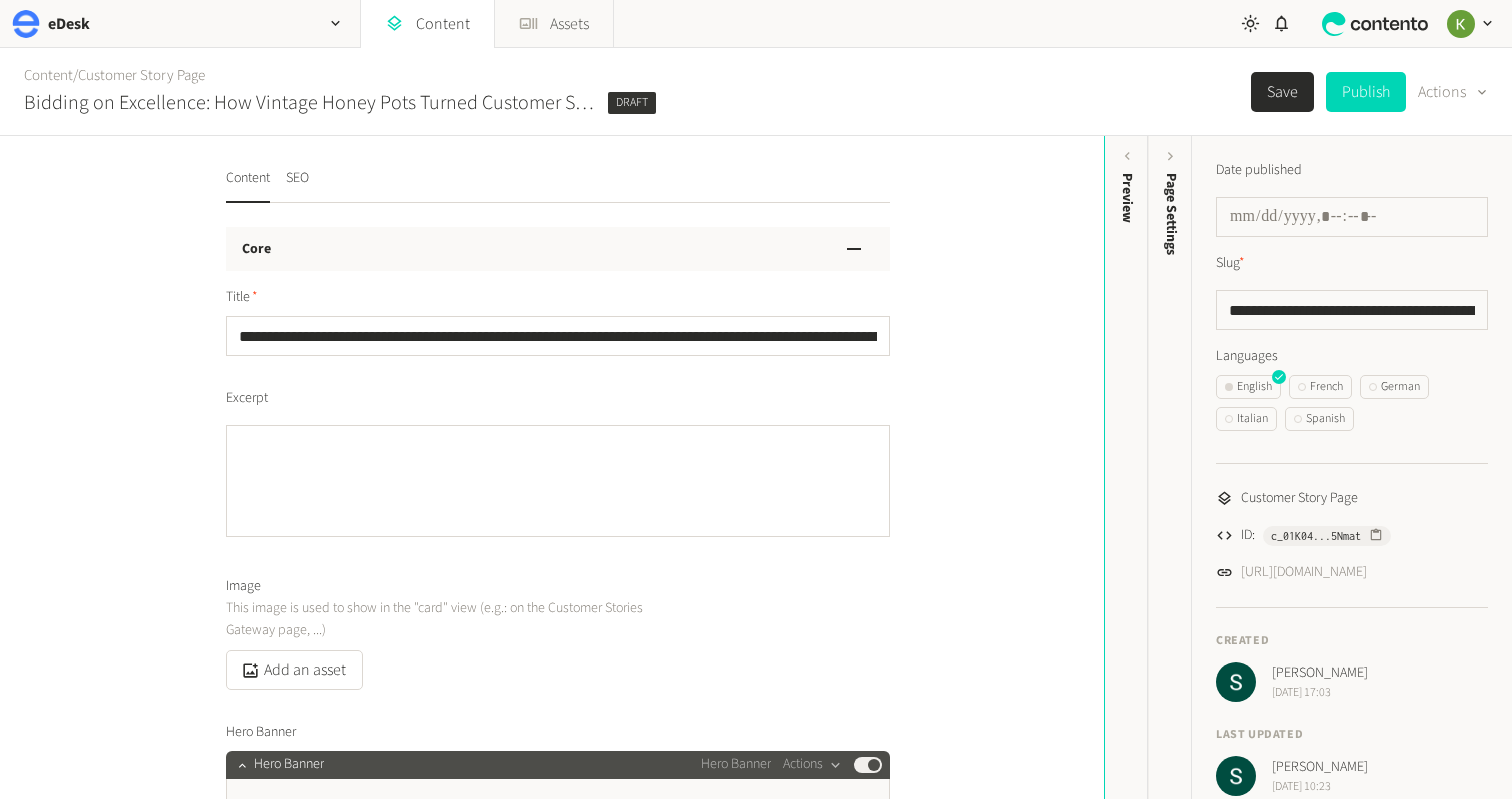 scroll, scrollTop: 0, scrollLeft: 0, axis: both 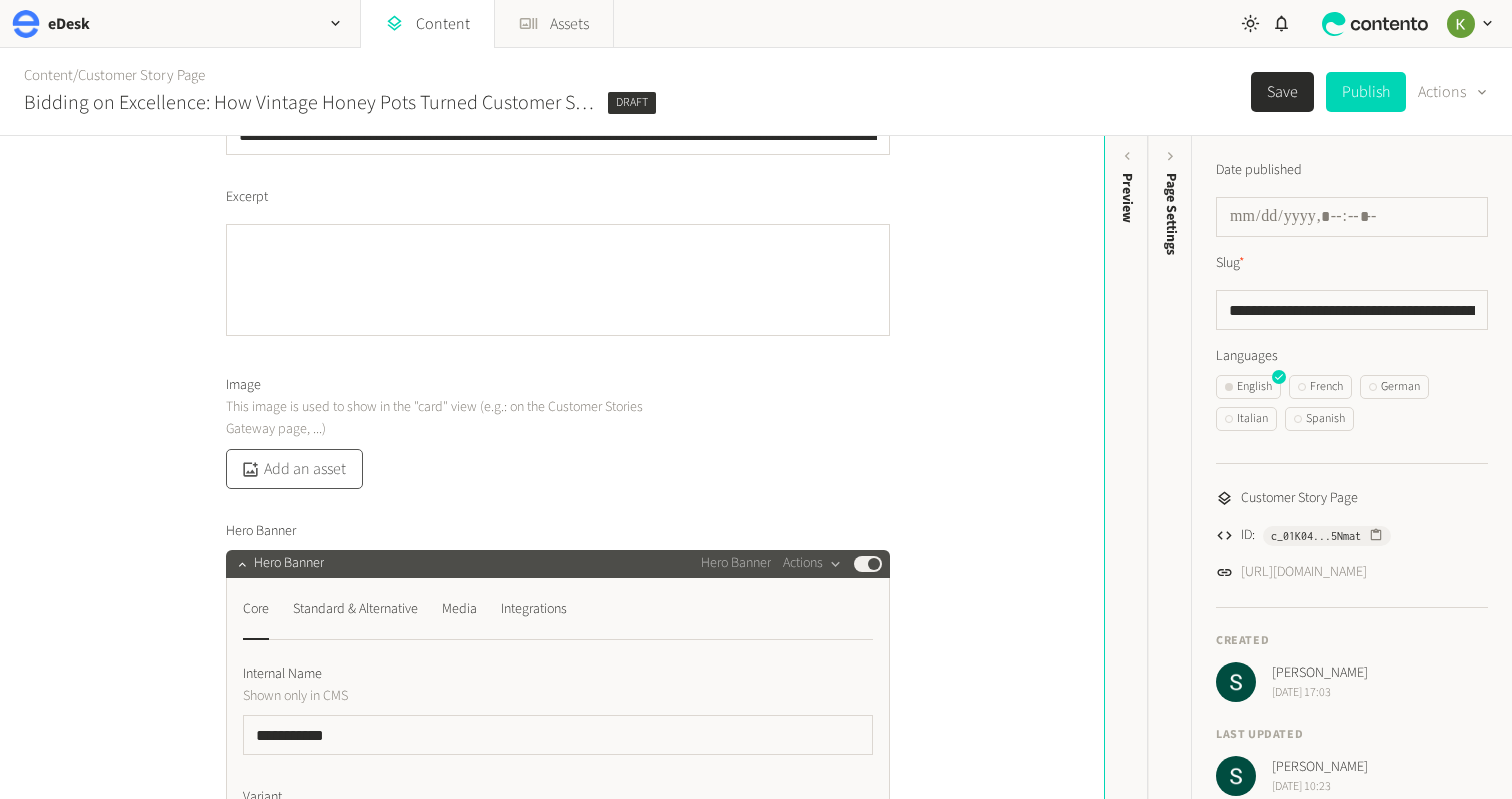 click on "Add an asset" 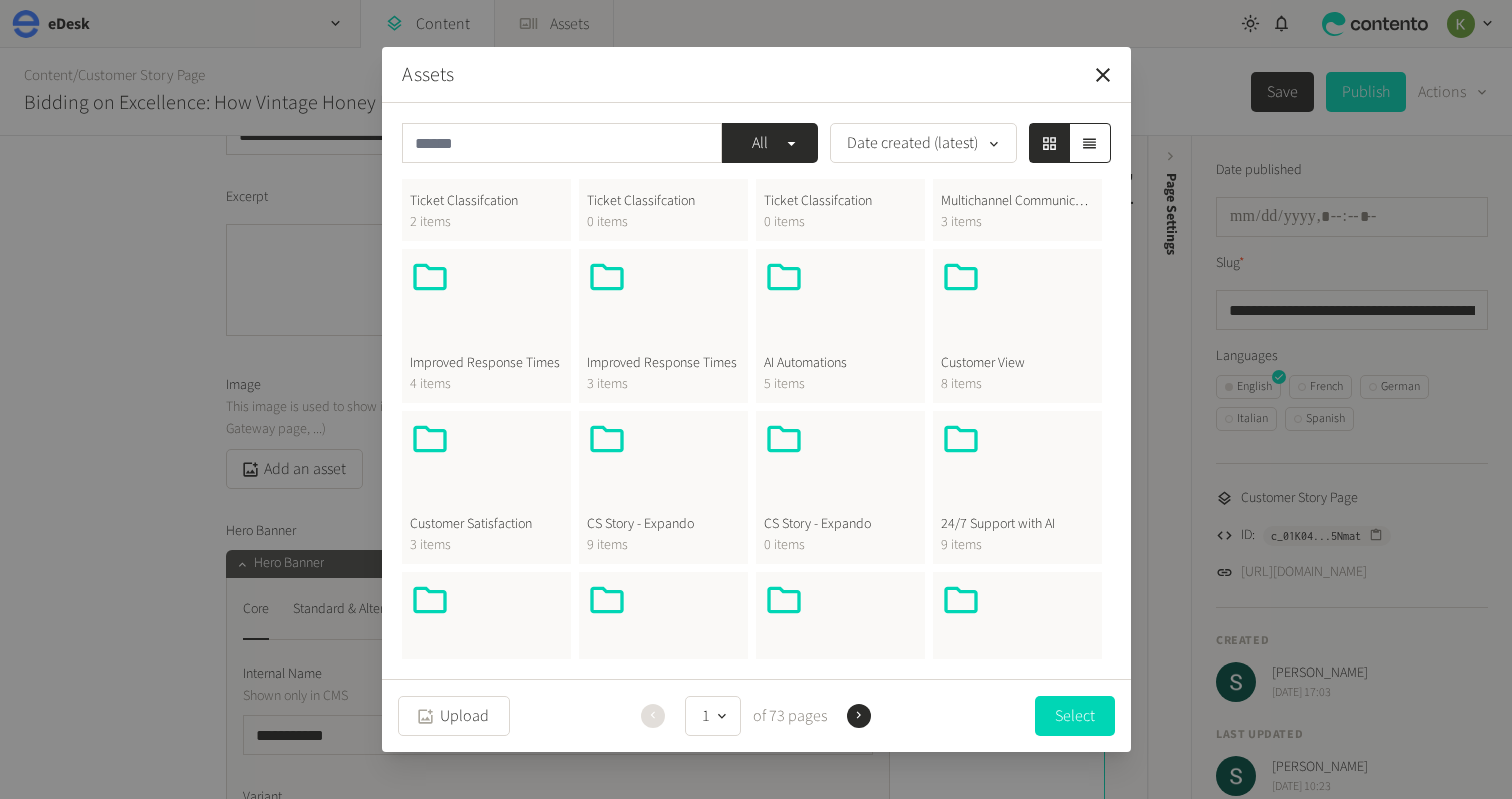 scroll, scrollTop: 170, scrollLeft: 0, axis: vertical 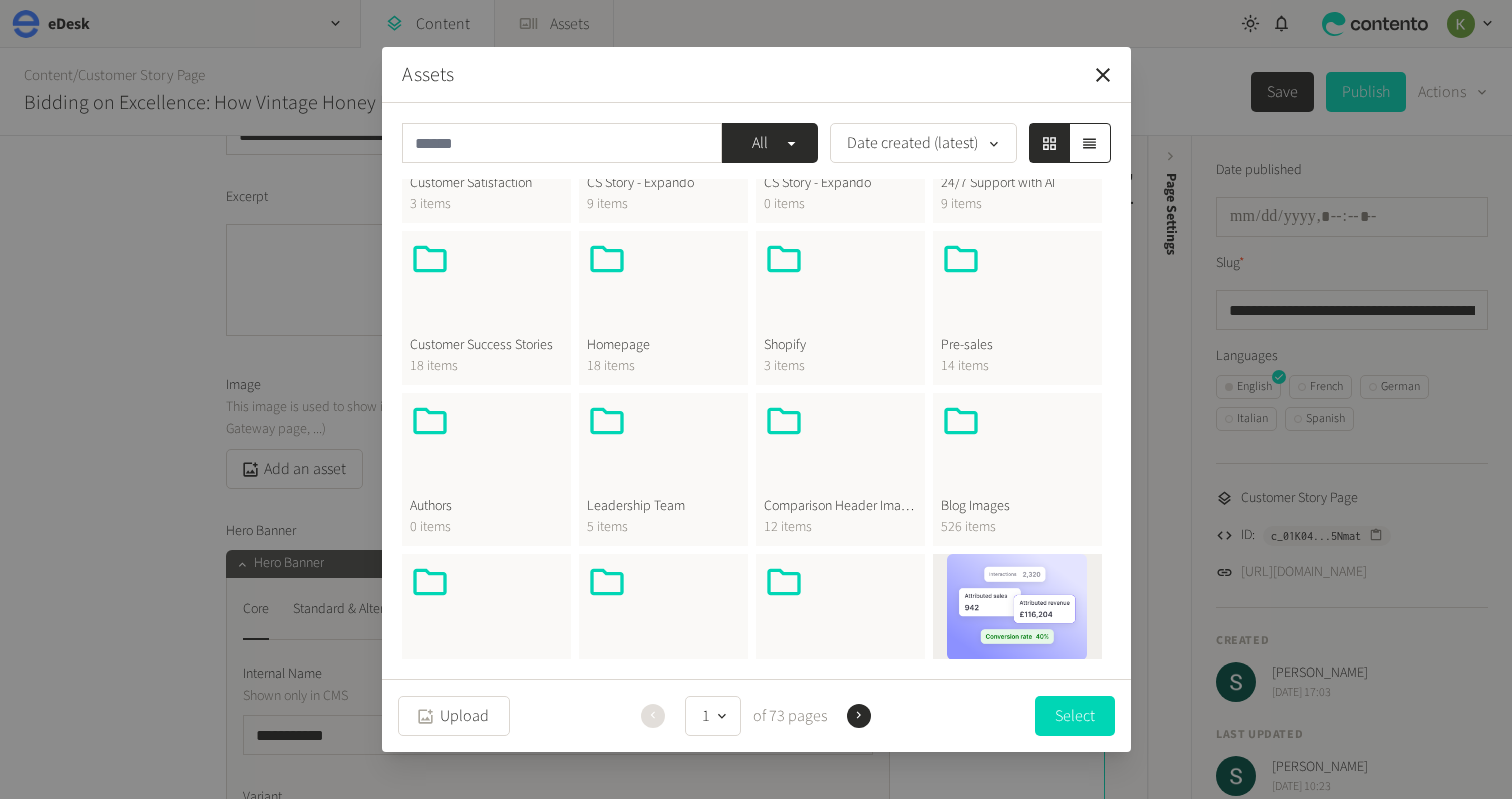 click at bounding box center (486, 287) 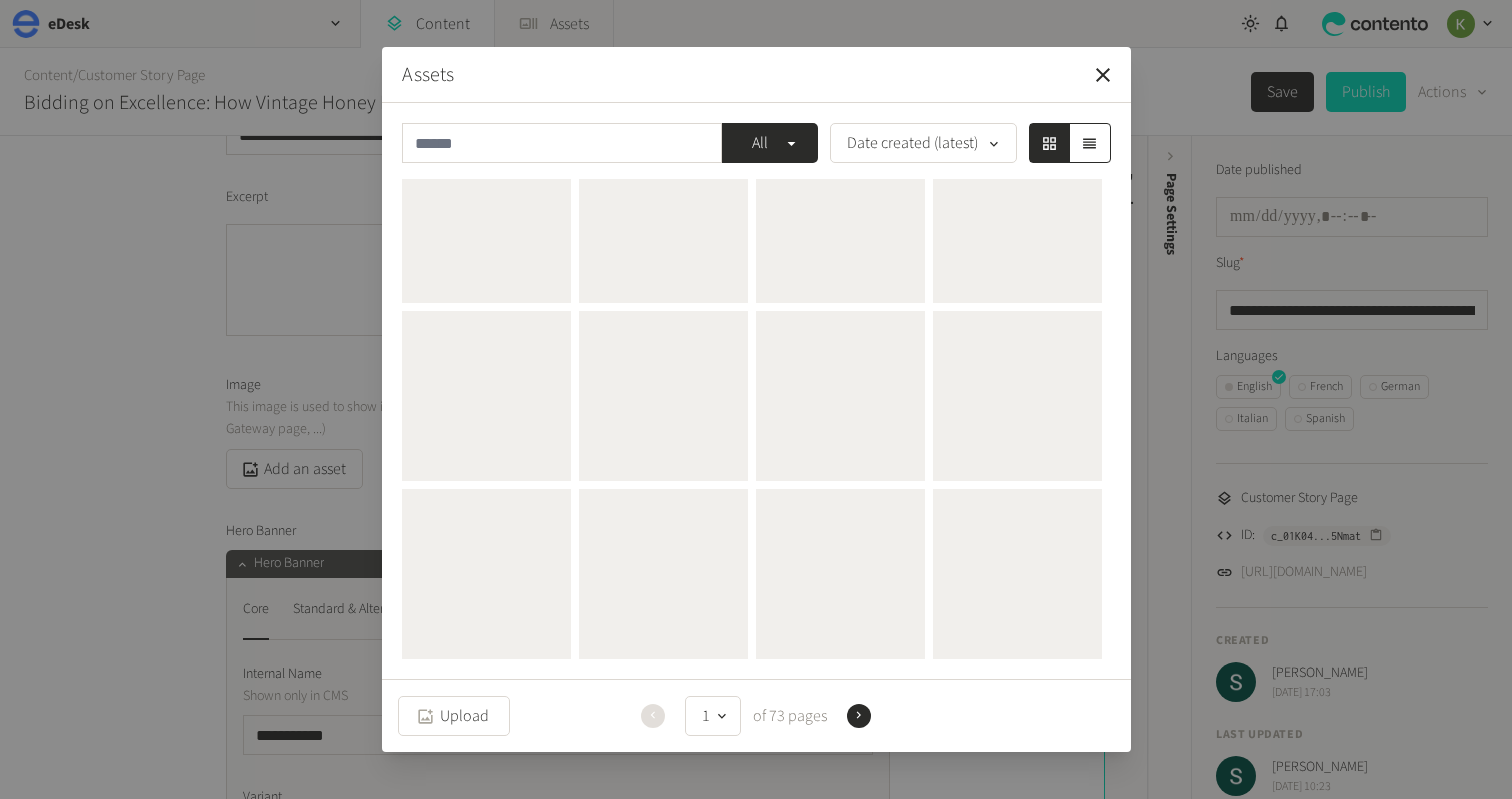 scroll, scrollTop: 0, scrollLeft: 0, axis: both 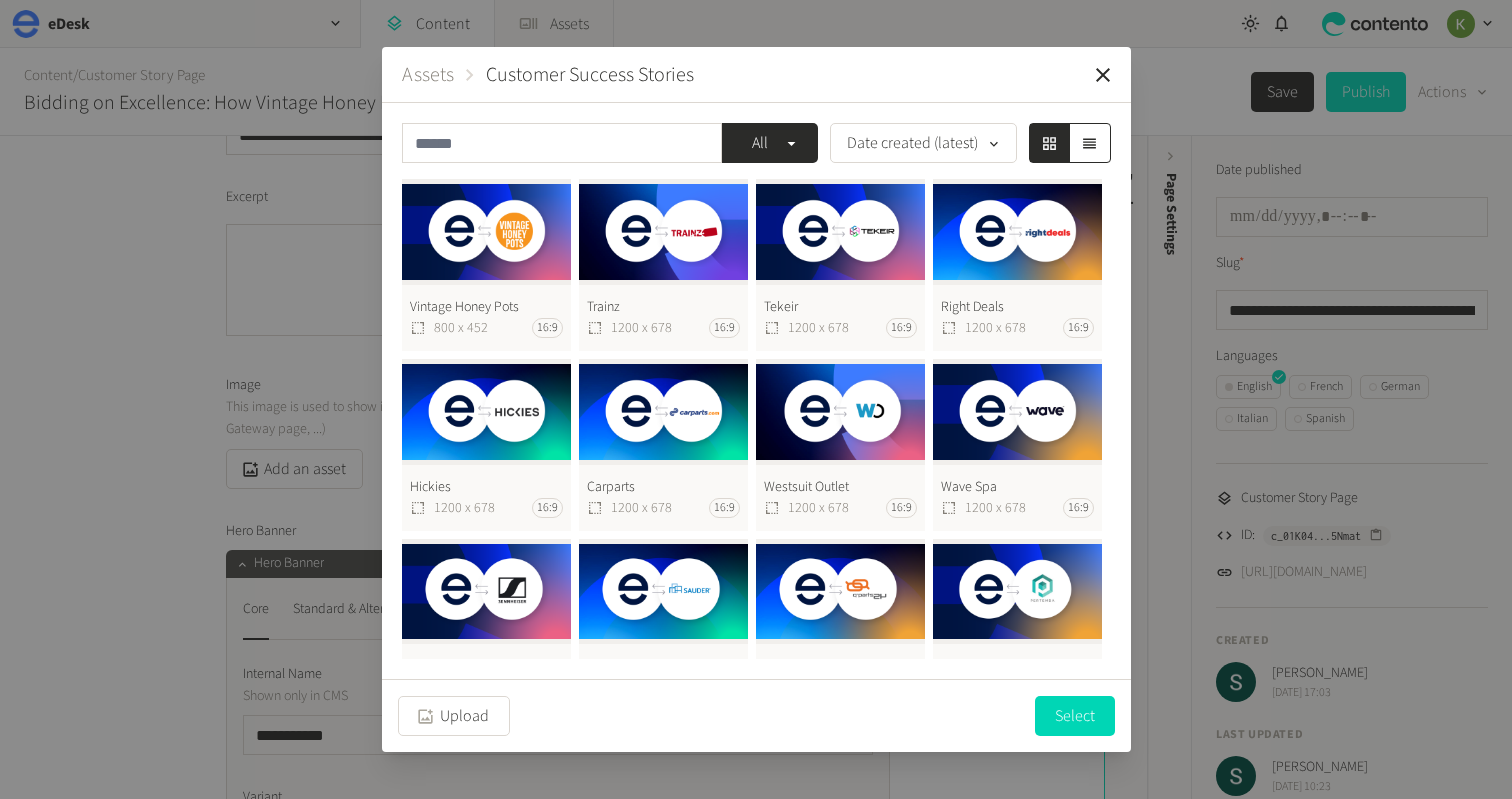 drag, startPoint x: 495, startPoint y: 240, endPoint x: 460, endPoint y: 231, distance: 36.138622 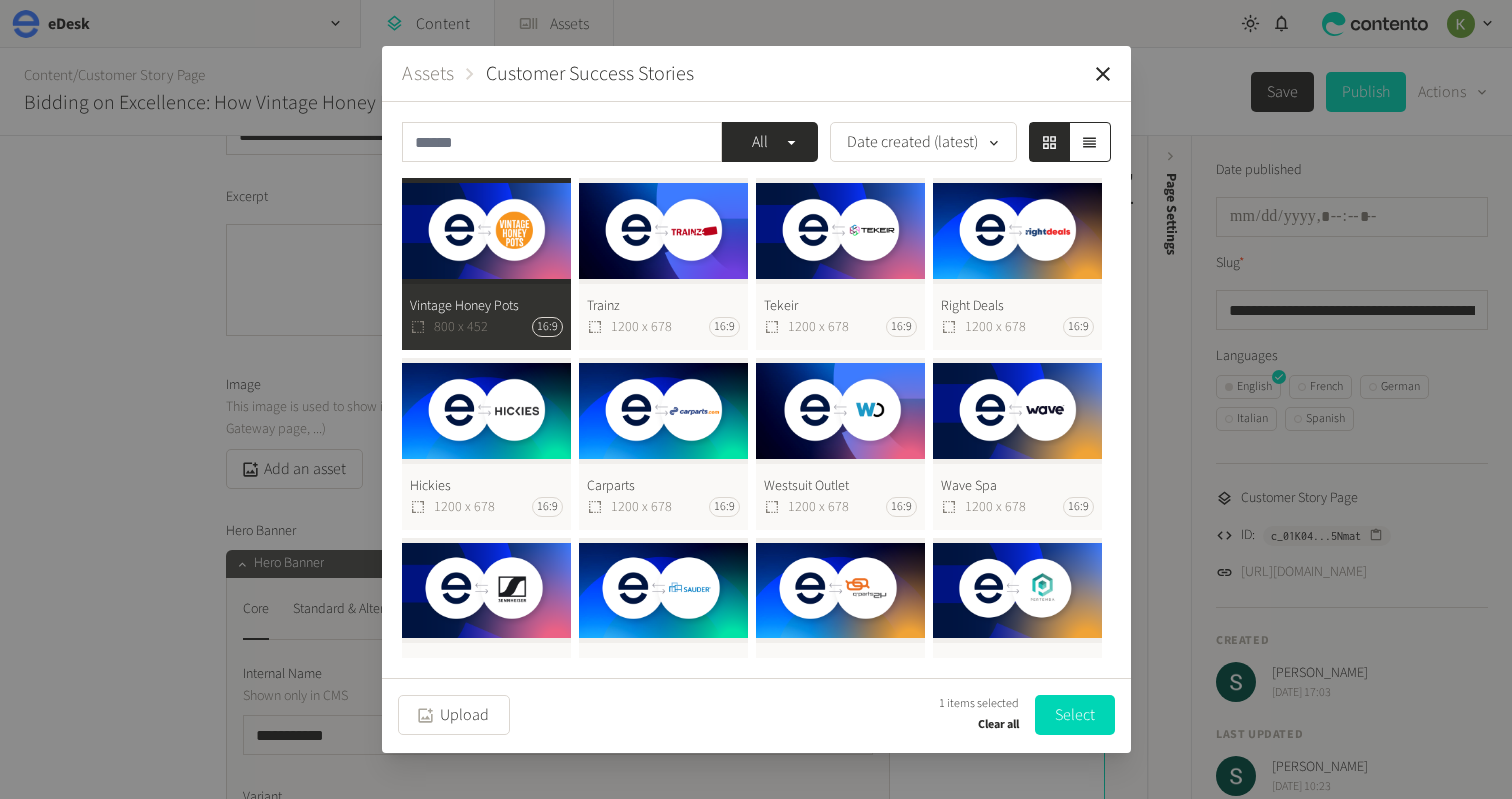 drag, startPoint x: 1068, startPoint y: 712, endPoint x: 1031, endPoint y: 710, distance: 37.054016 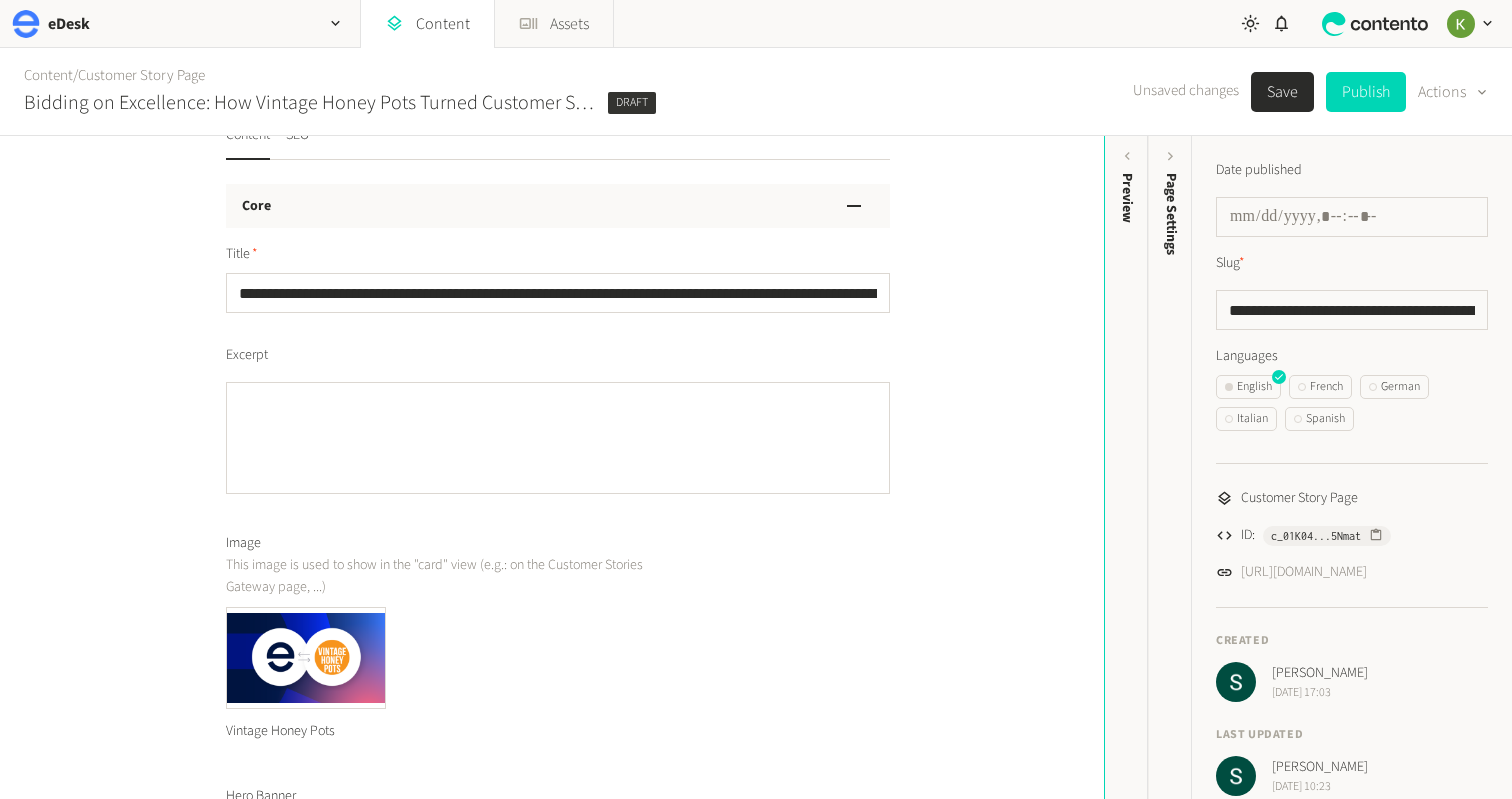 scroll, scrollTop: 6, scrollLeft: 0, axis: vertical 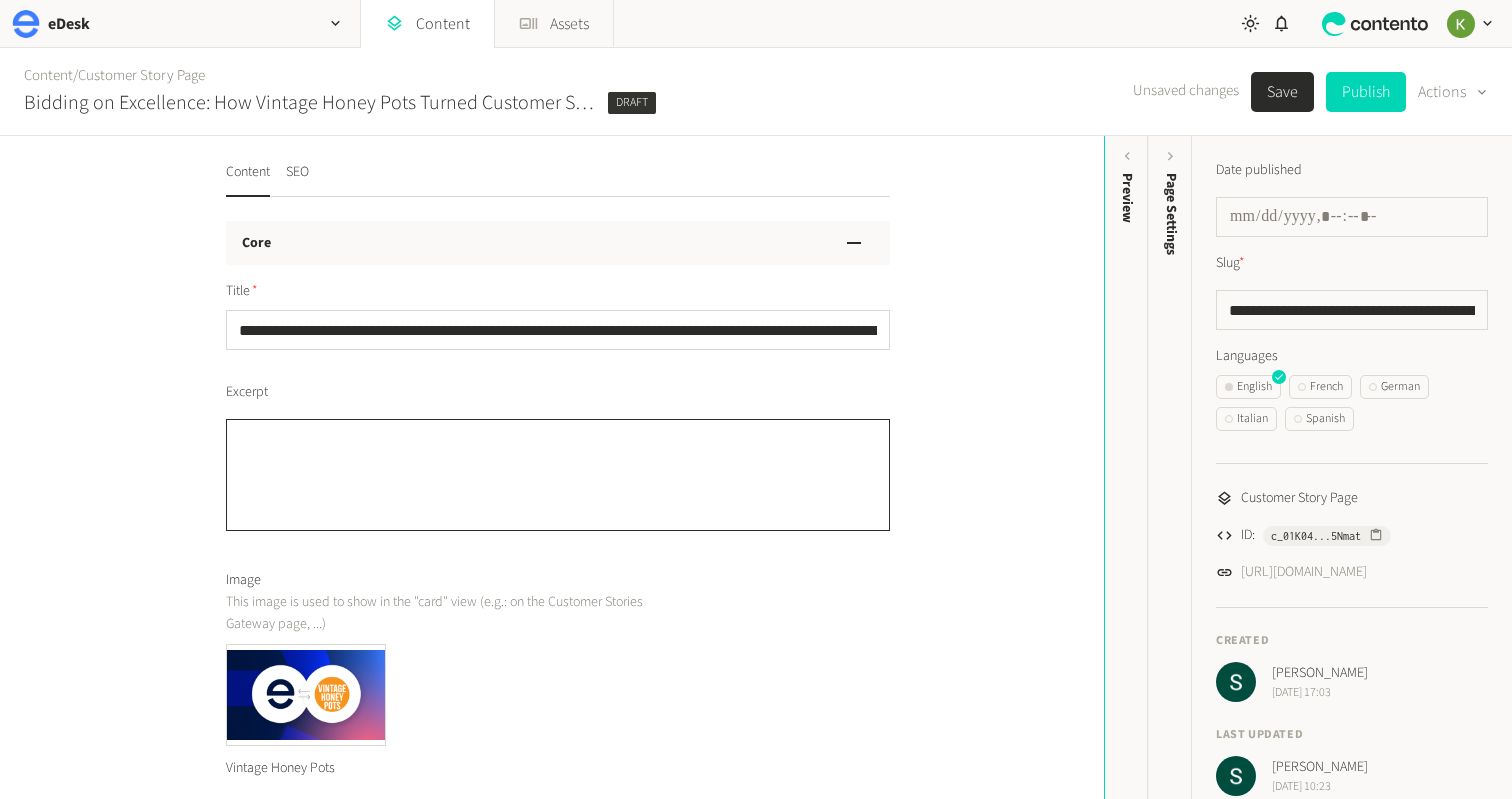 click on "Excerpt" 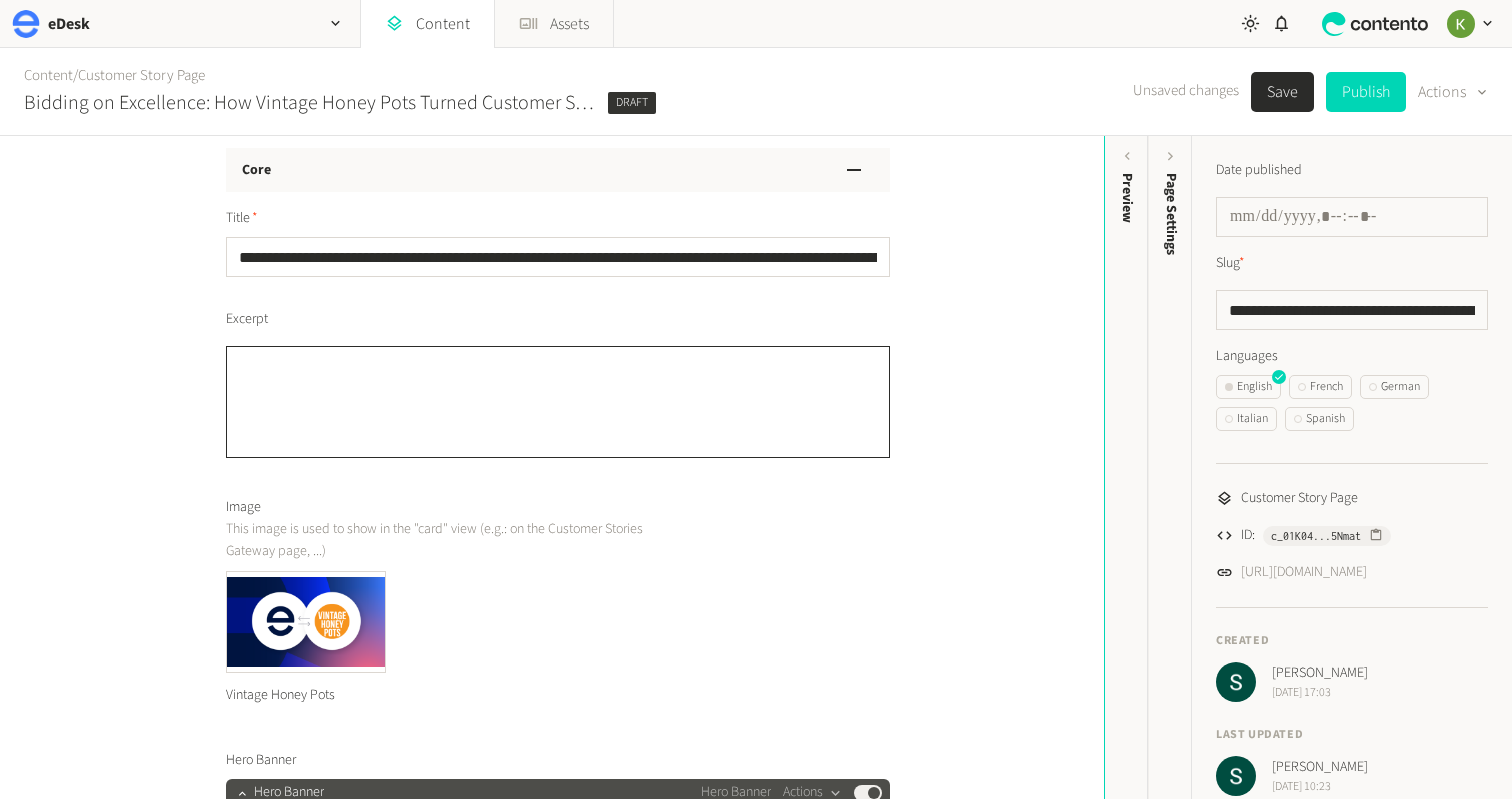 scroll, scrollTop: 0, scrollLeft: 0, axis: both 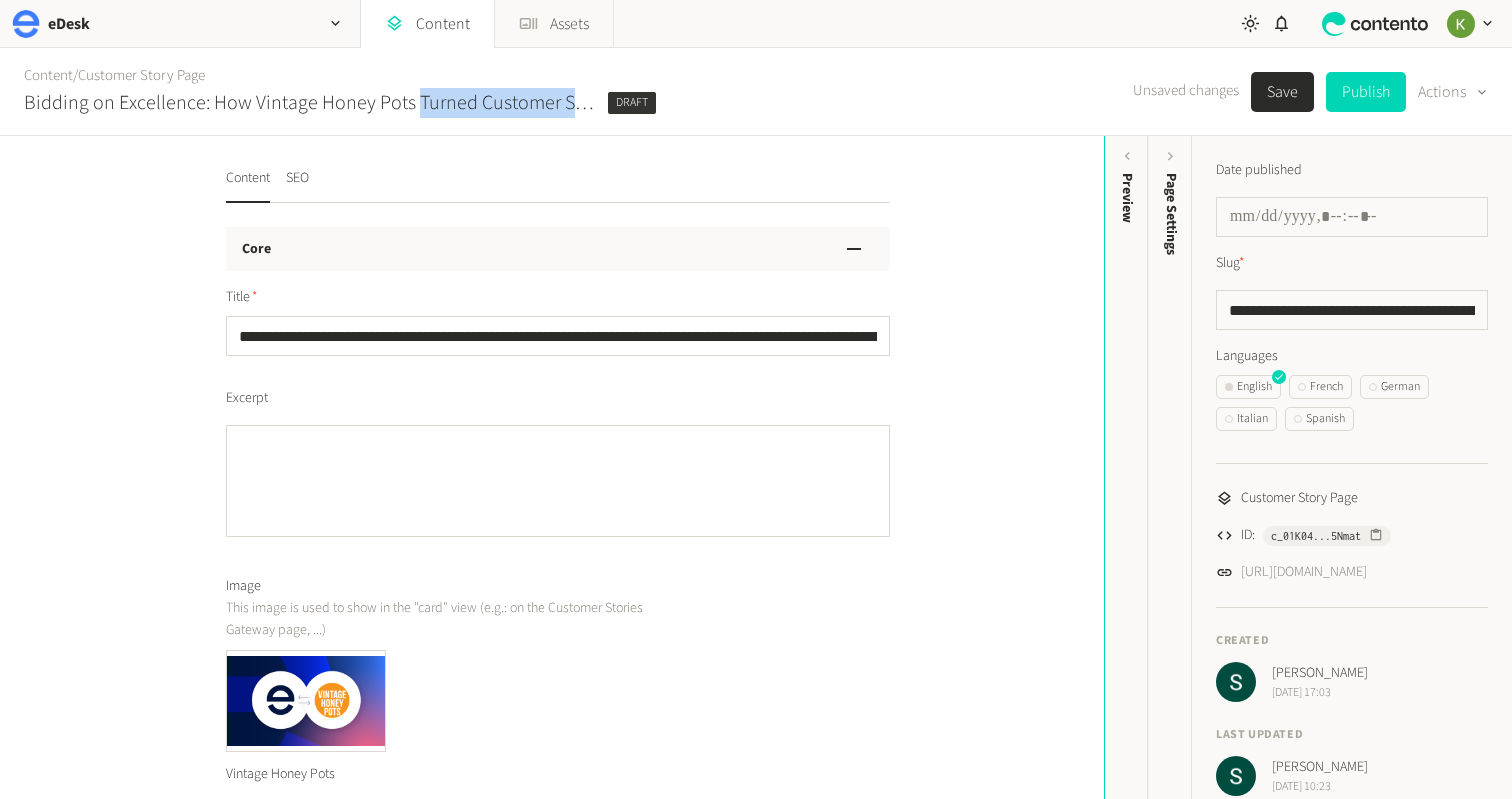 drag, startPoint x: 419, startPoint y: 110, endPoint x: 419, endPoint y: 91, distance: 19 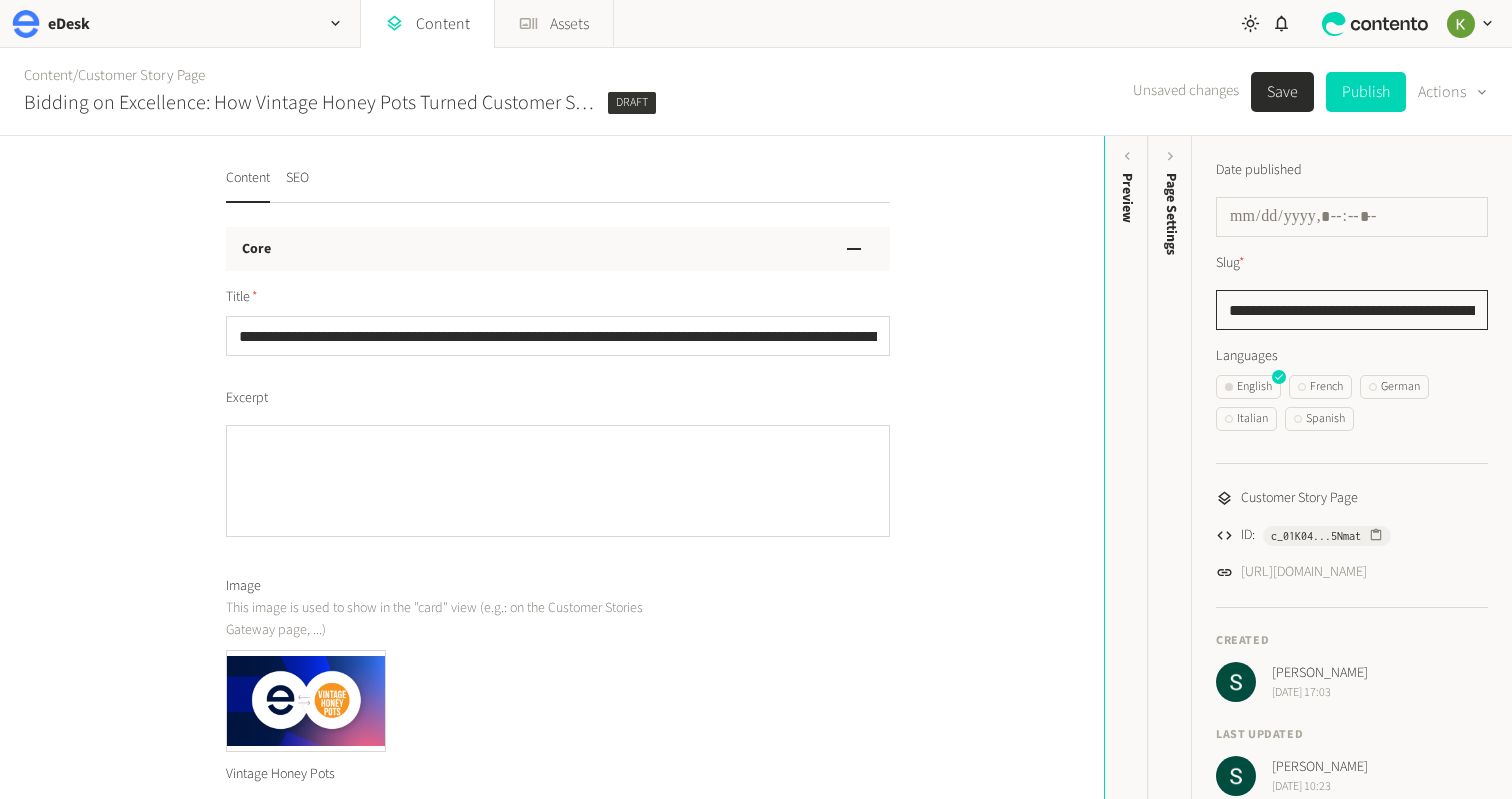 drag, startPoint x: 1296, startPoint y: 322, endPoint x: 1318, endPoint y: 315, distance: 23.086792 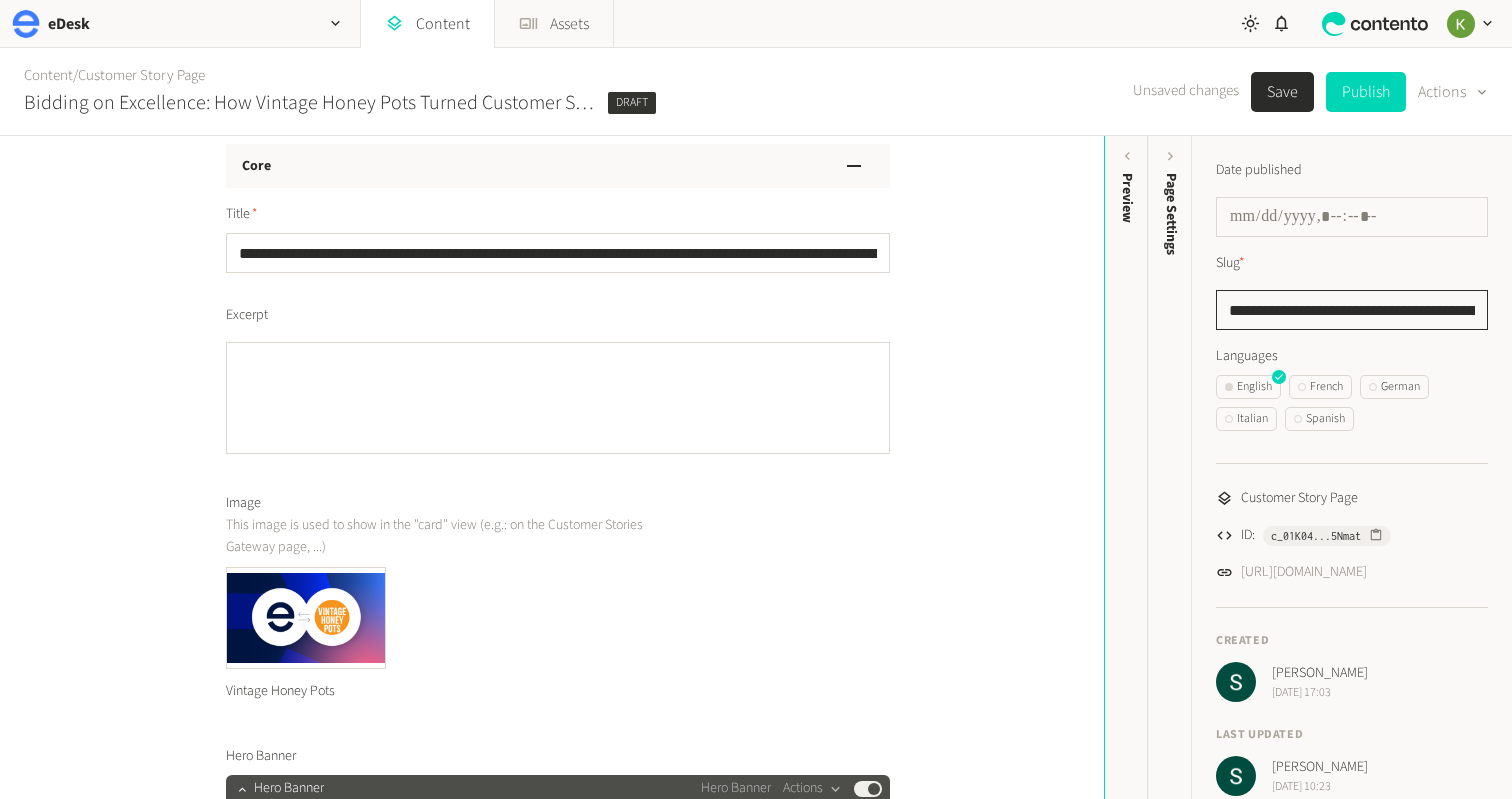 scroll, scrollTop: 0, scrollLeft: 0, axis: both 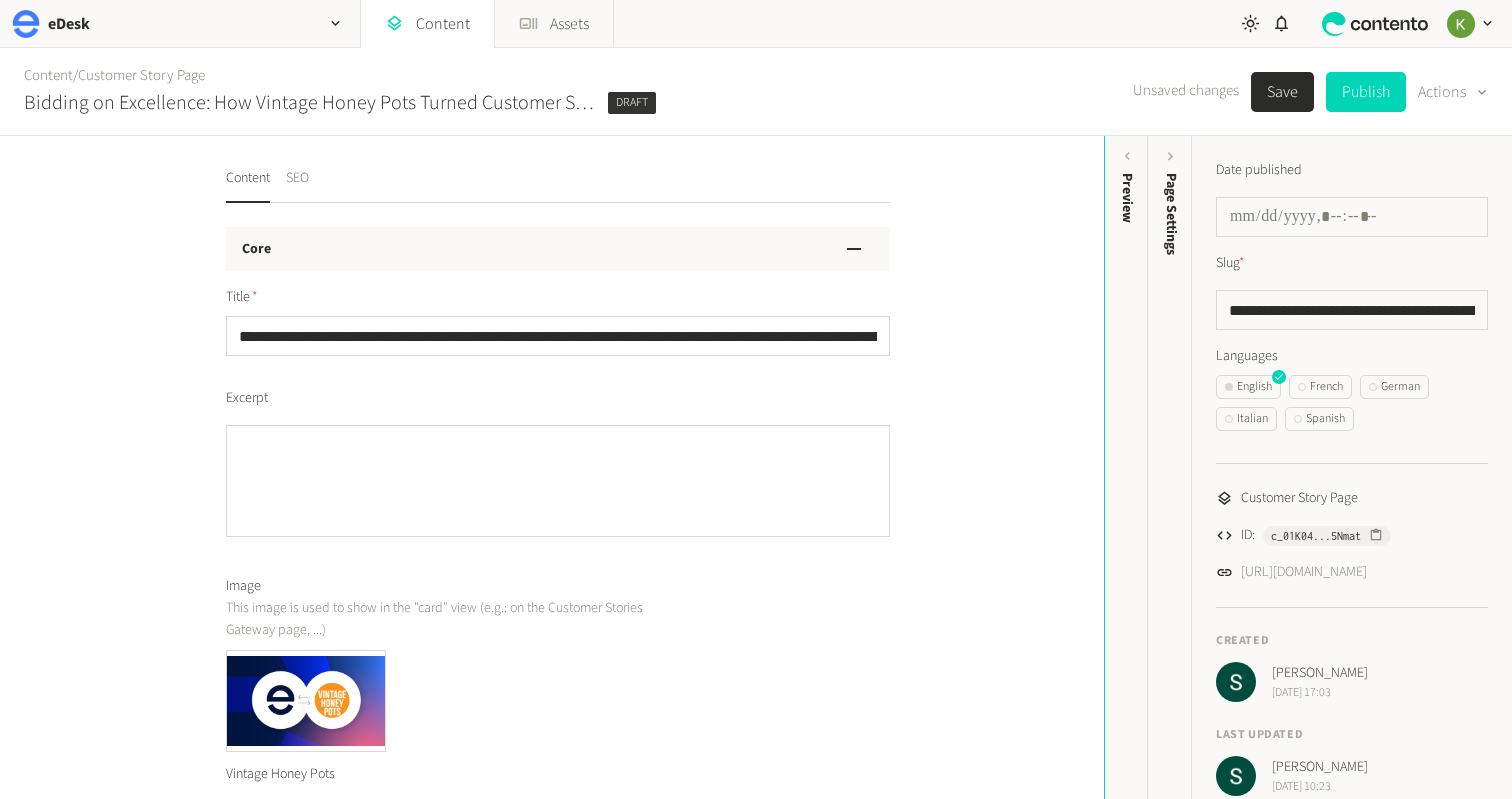 drag, startPoint x: 327, startPoint y: 164, endPoint x: 304, endPoint y: 171, distance: 24.04163 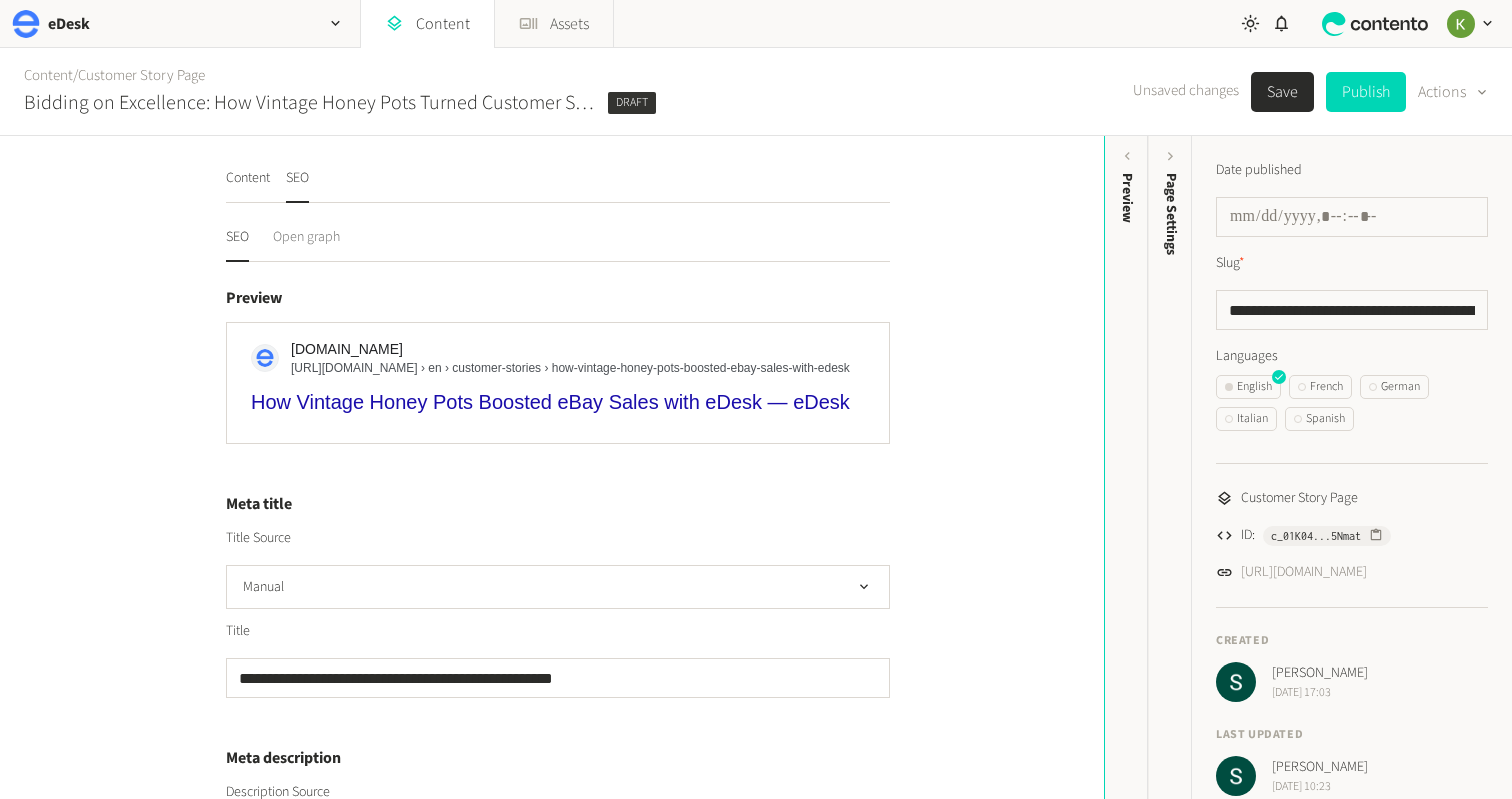 click on "Open graph" 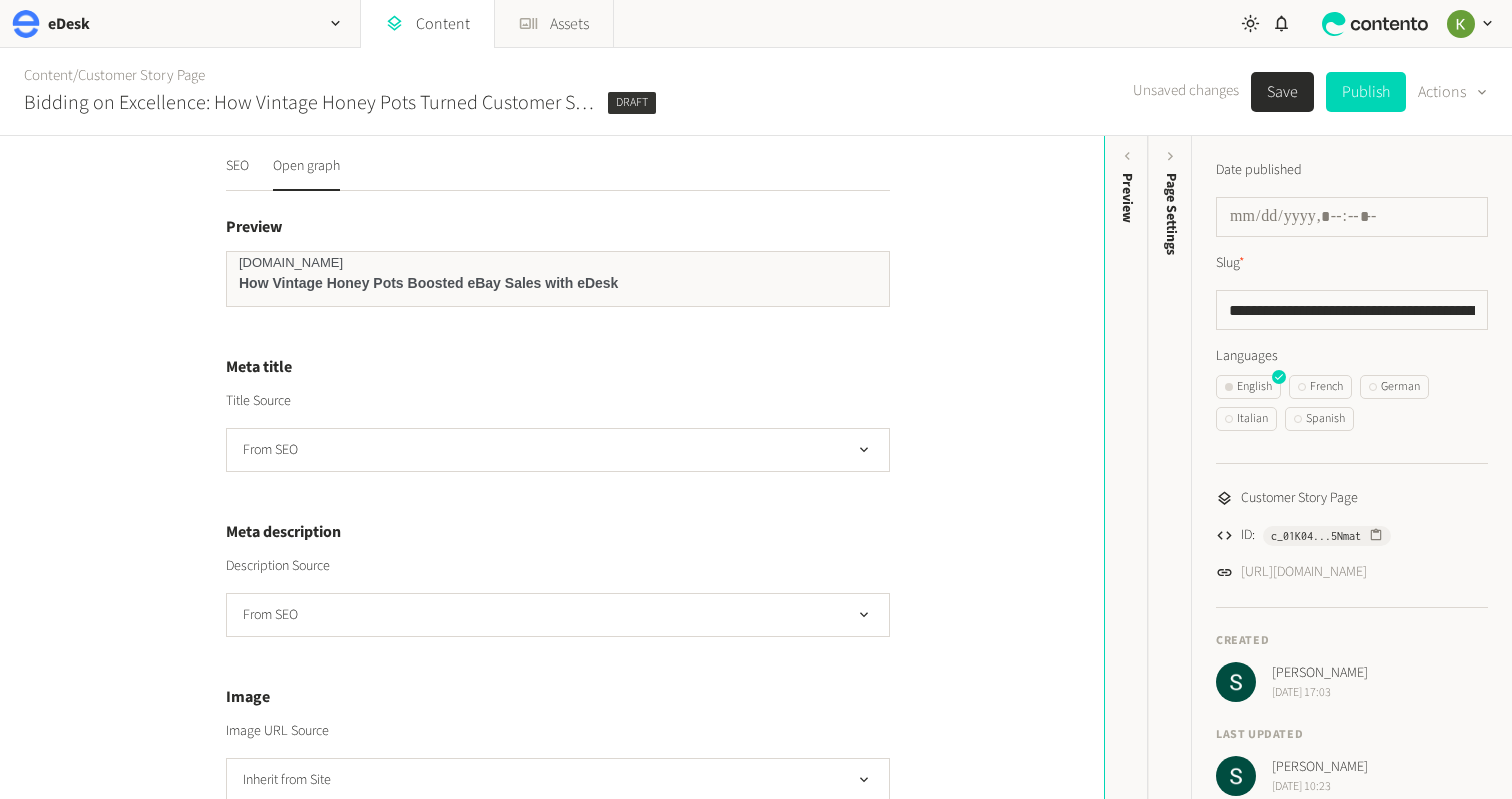 scroll, scrollTop: 0, scrollLeft: 0, axis: both 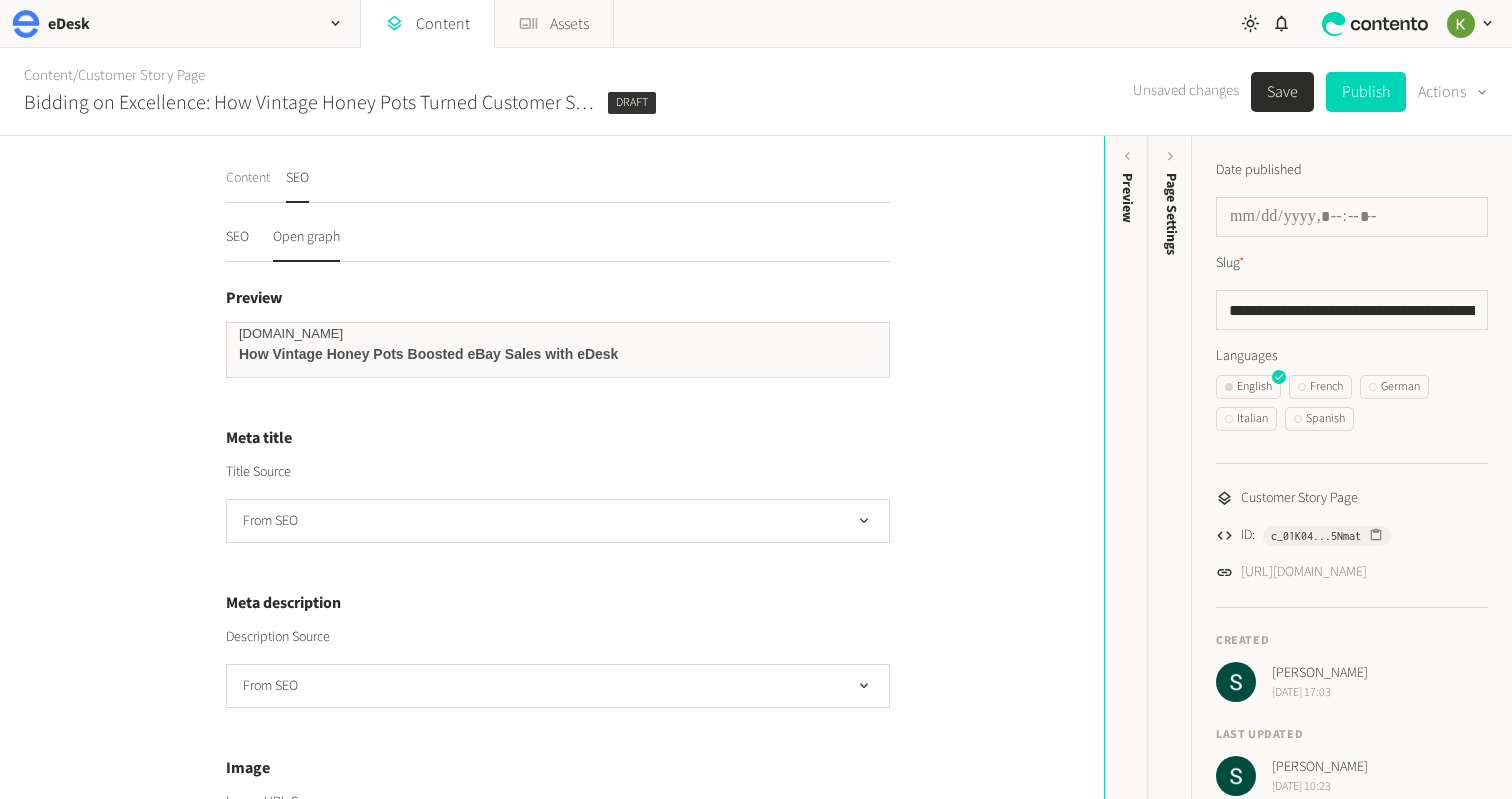 click on "Content" 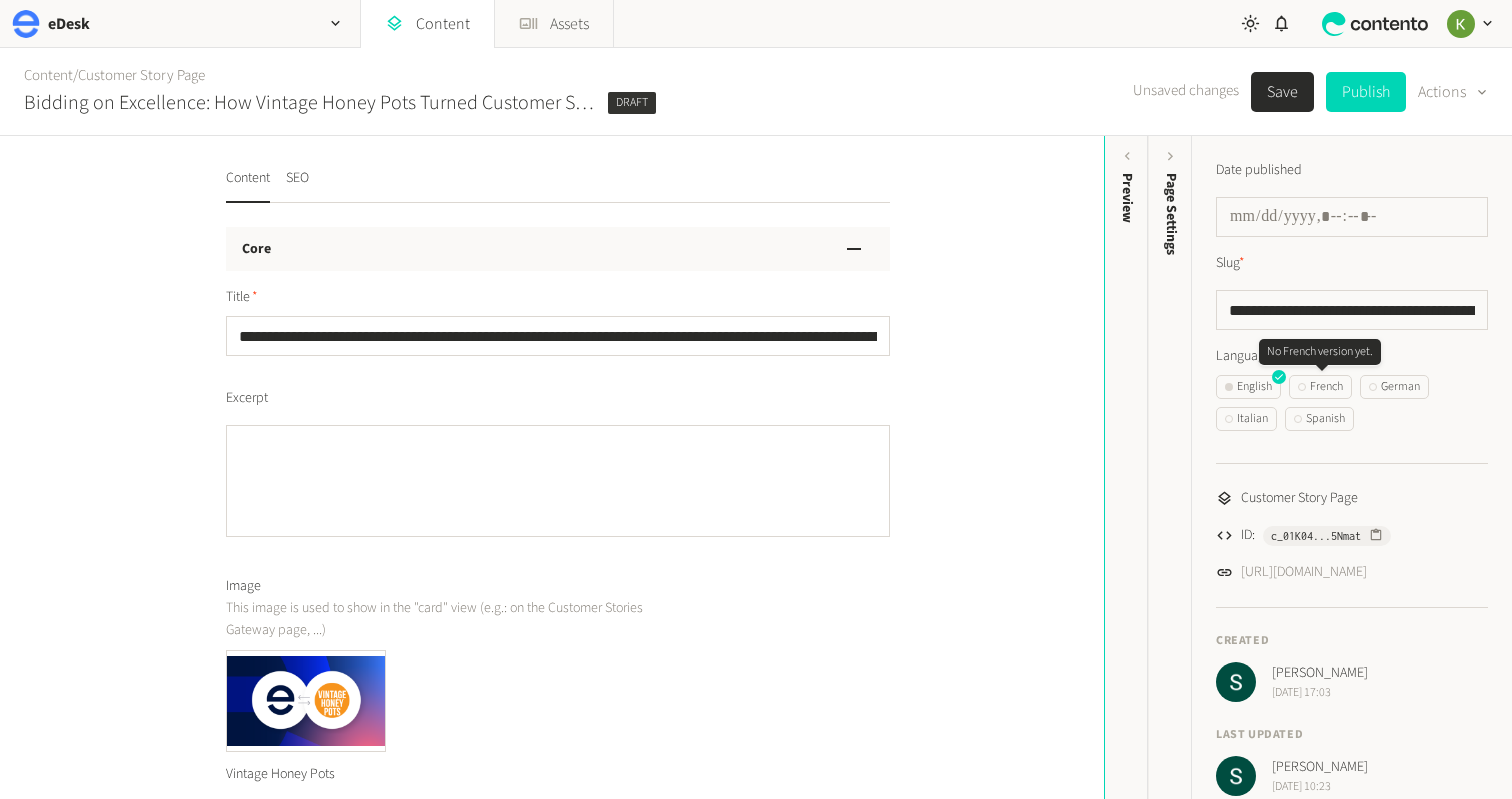 scroll, scrollTop: 1, scrollLeft: 0, axis: vertical 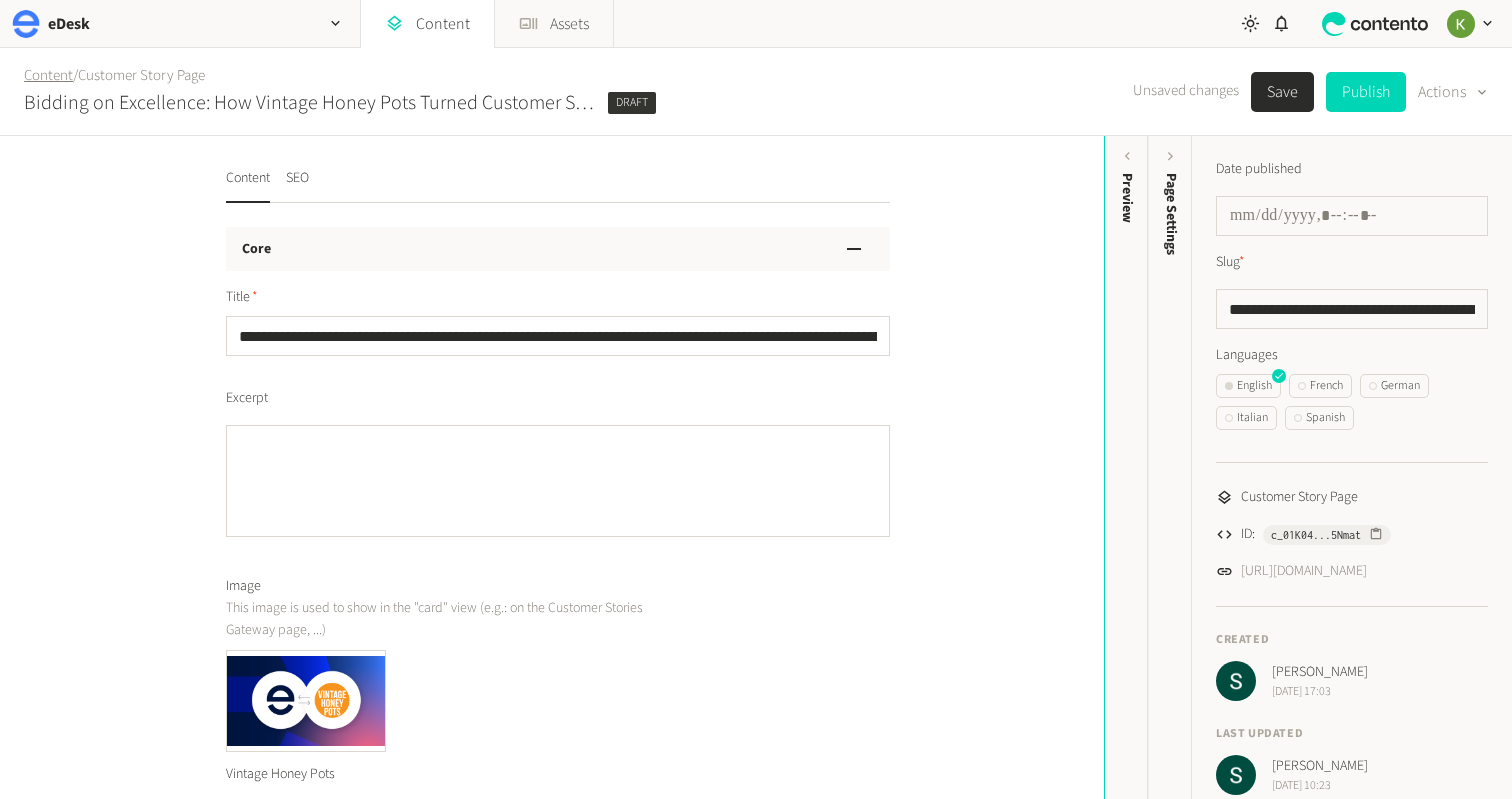 click on "Content" 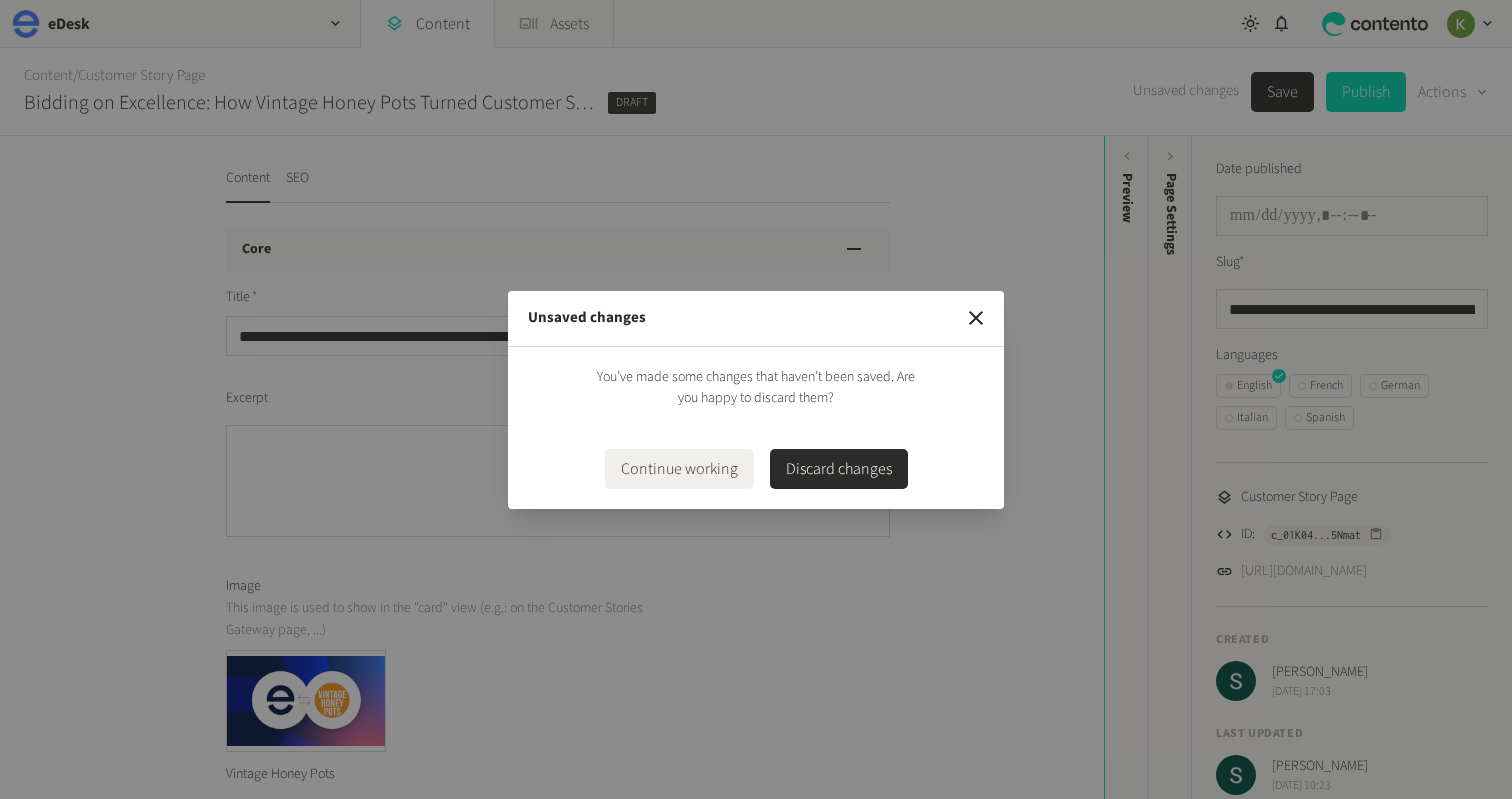 click on "Discard changes" at bounding box center (839, 469) 